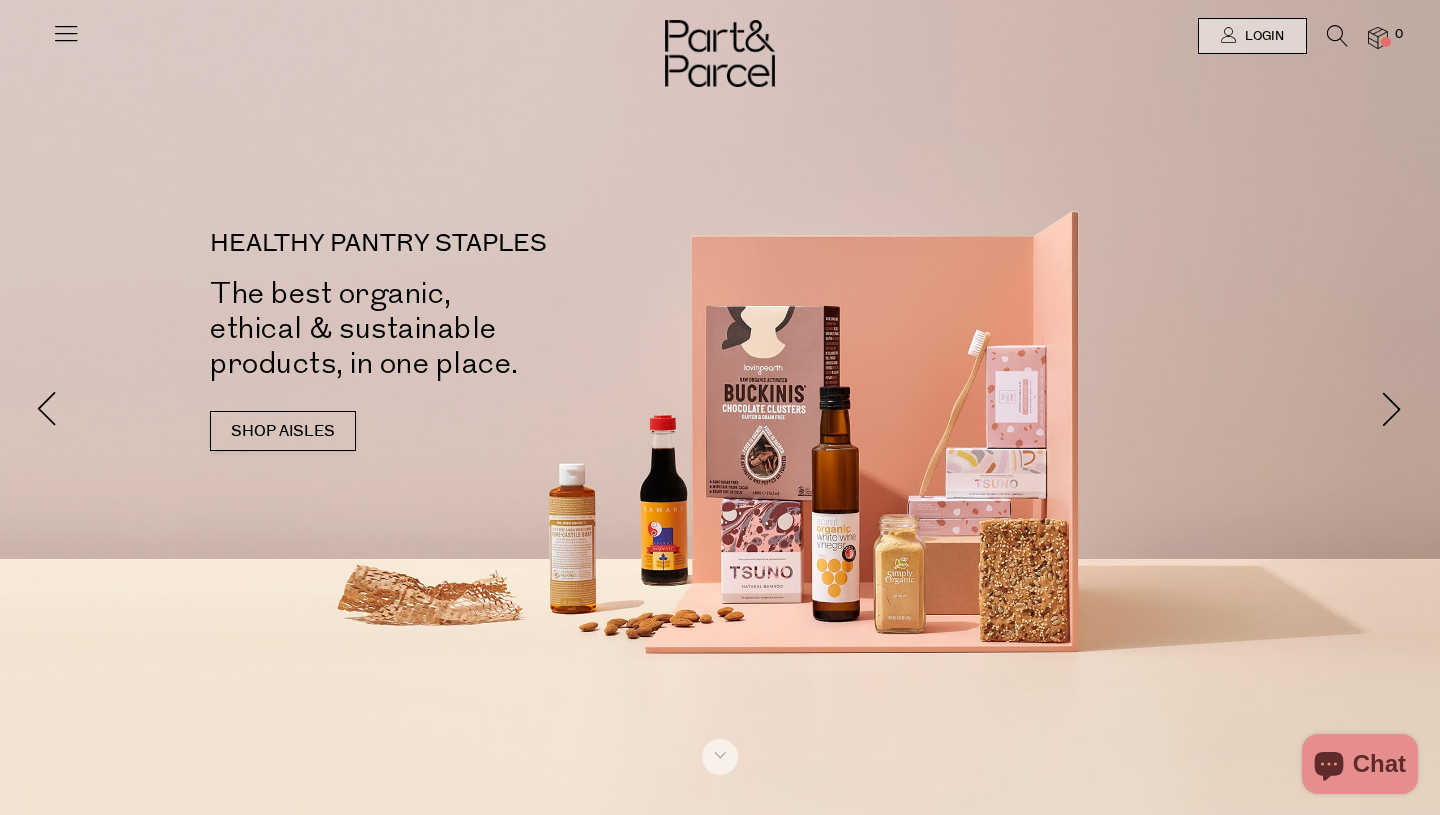 scroll, scrollTop: 0, scrollLeft: 0, axis: both 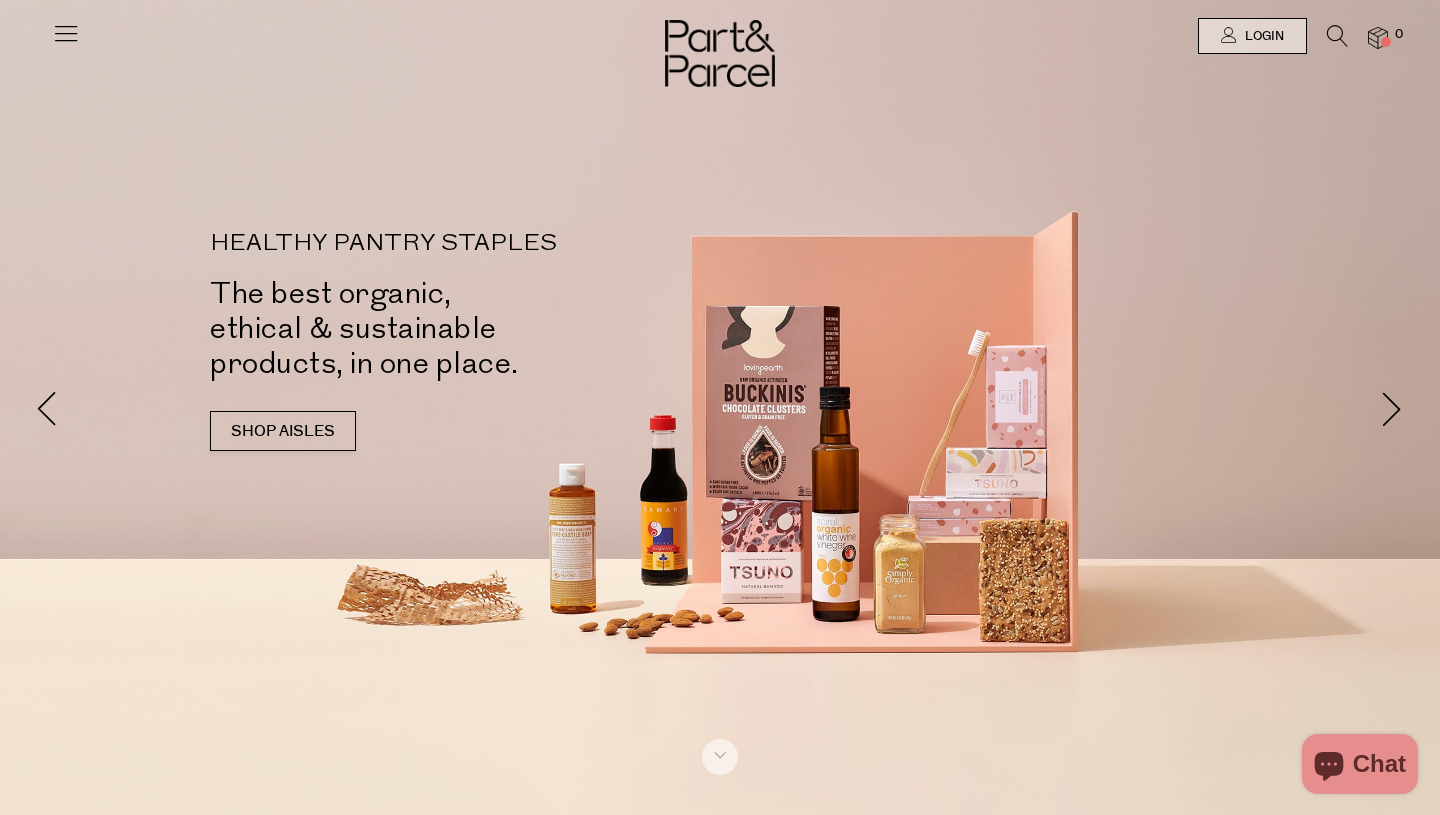 click at bounding box center (1337, 36) 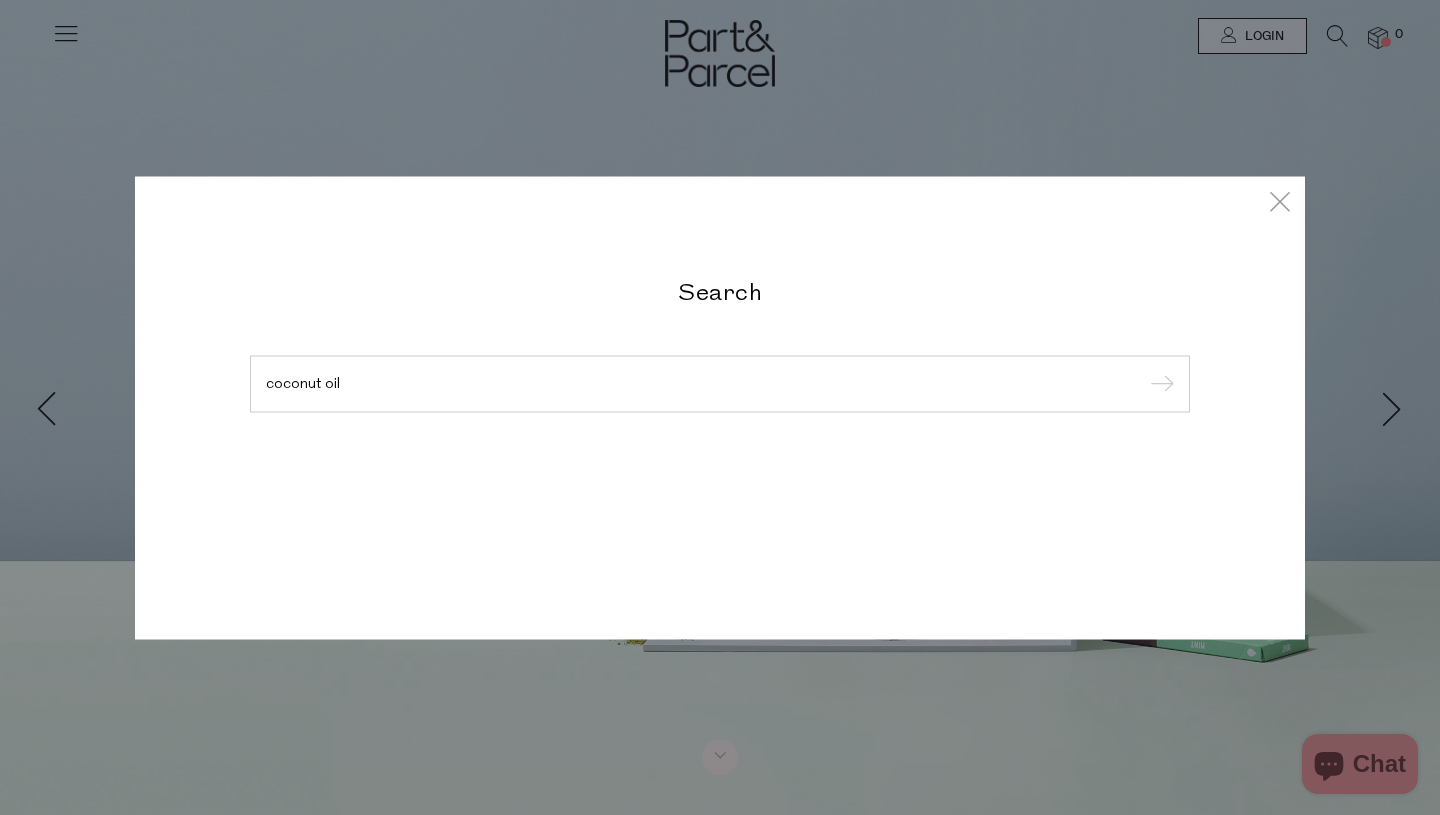 type on "coconut oil" 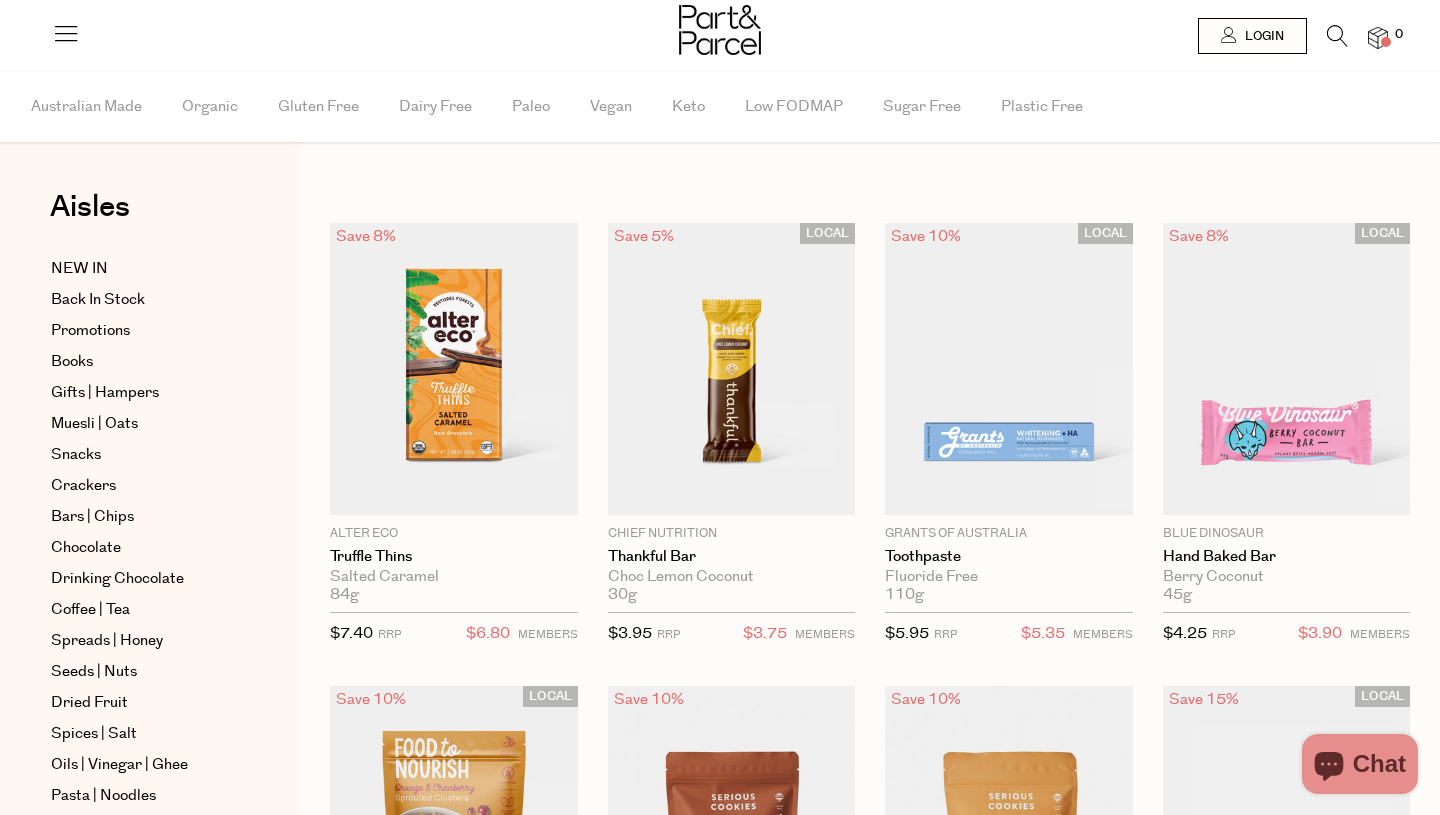 scroll, scrollTop: 0, scrollLeft: 0, axis: both 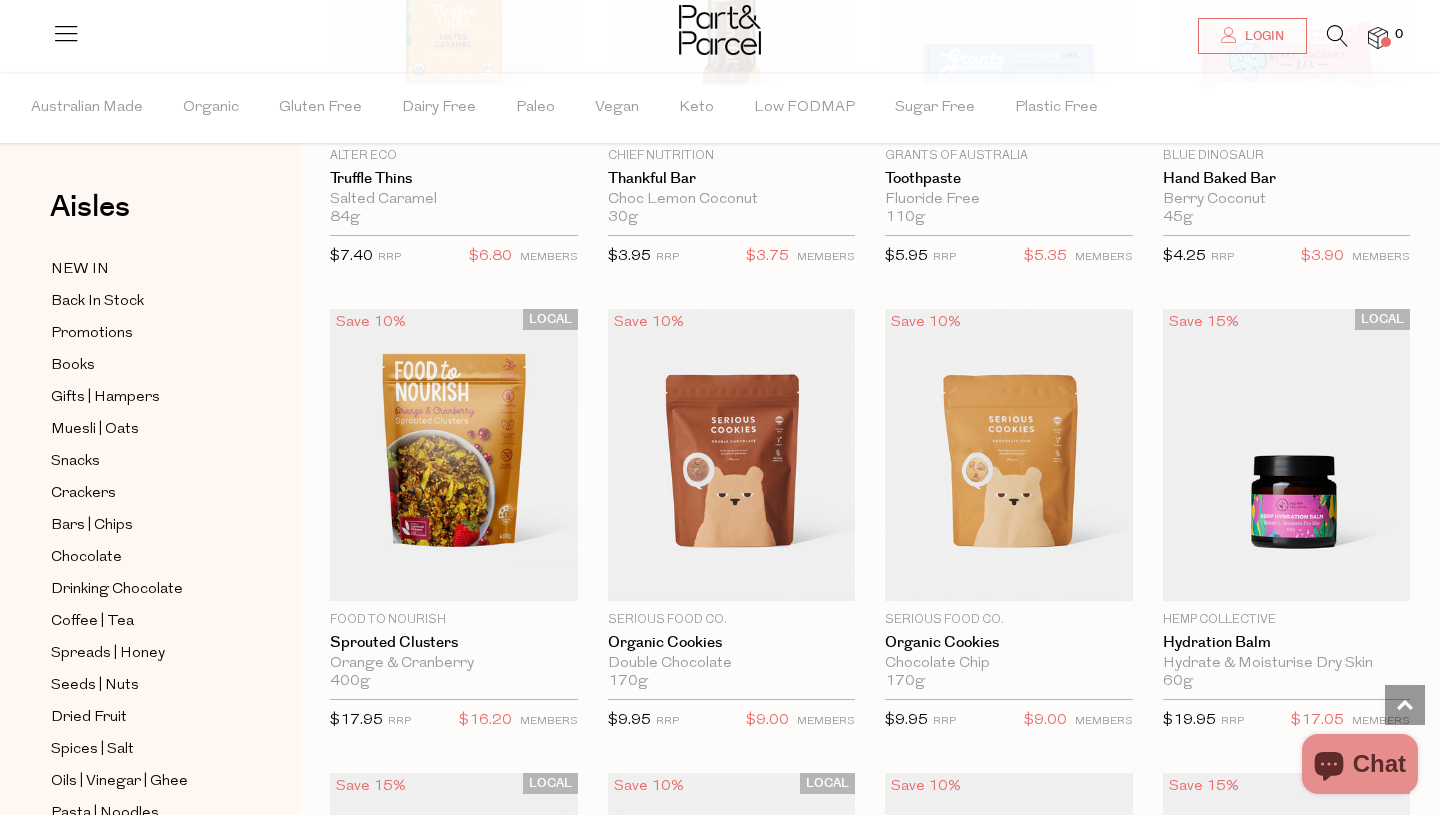 click at bounding box center (1337, 36) 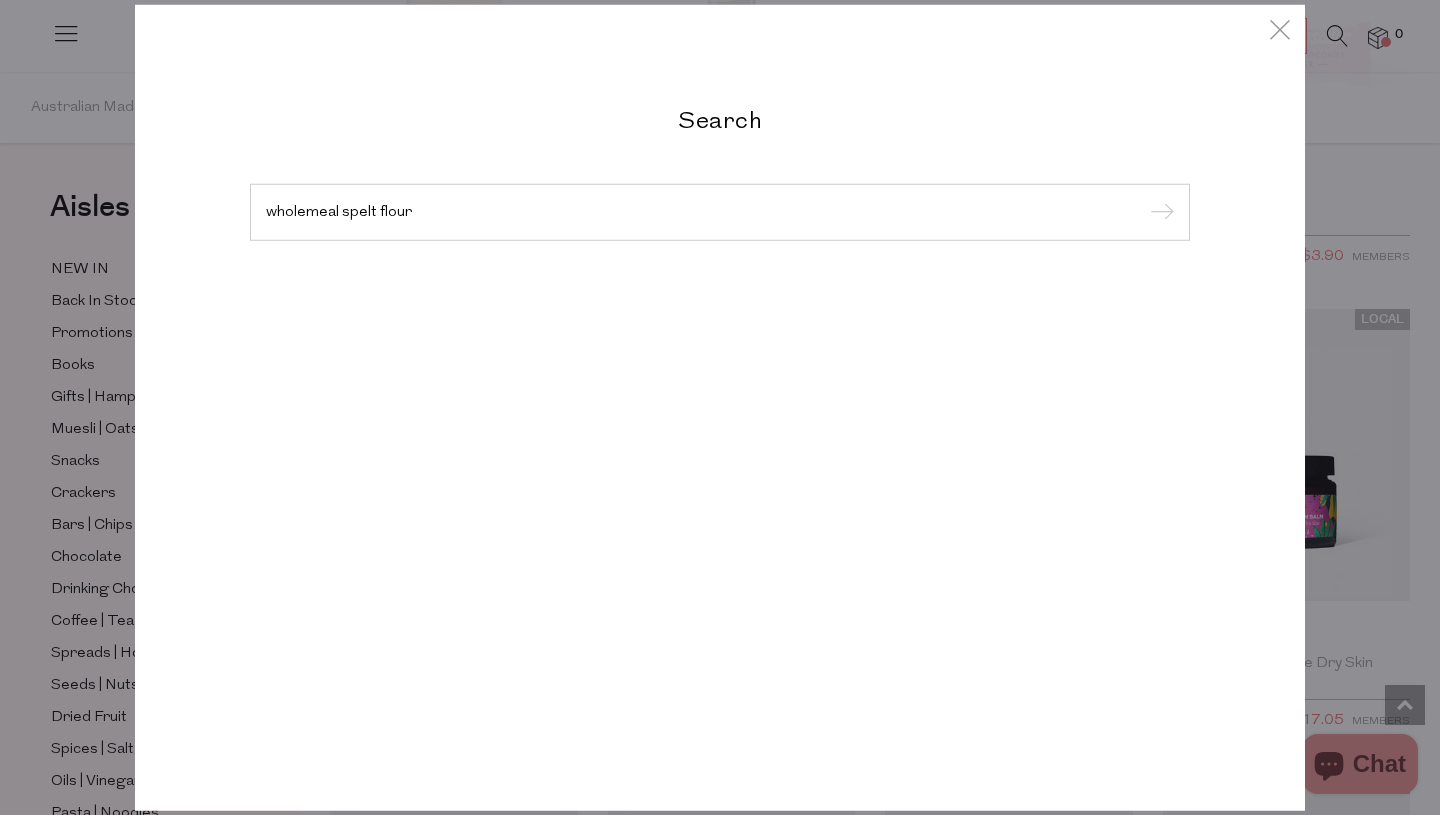 type on "wholemeal spelt flour" 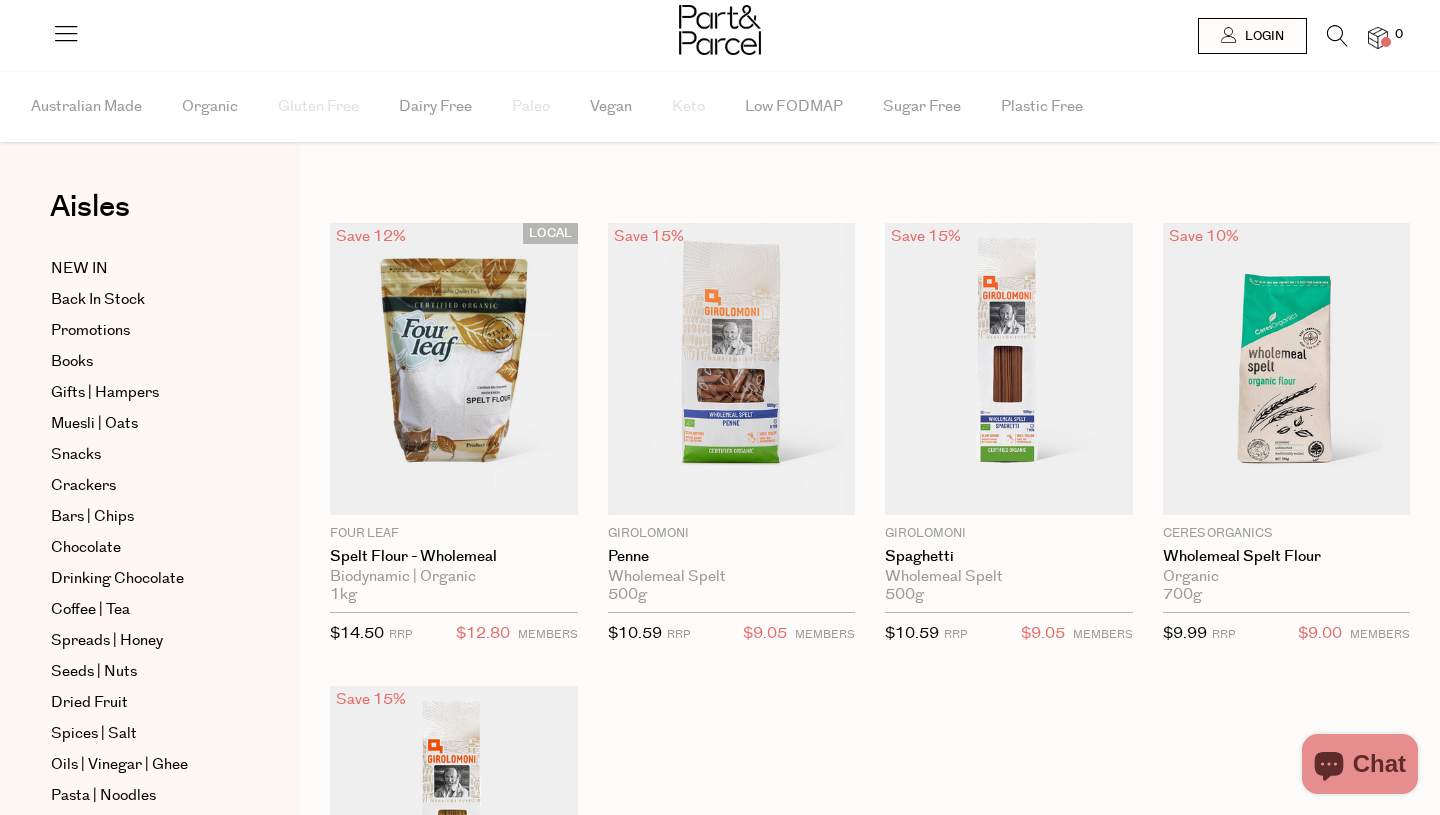 scroll, scrollTop: 0, scrollLeft: 0, axis: both 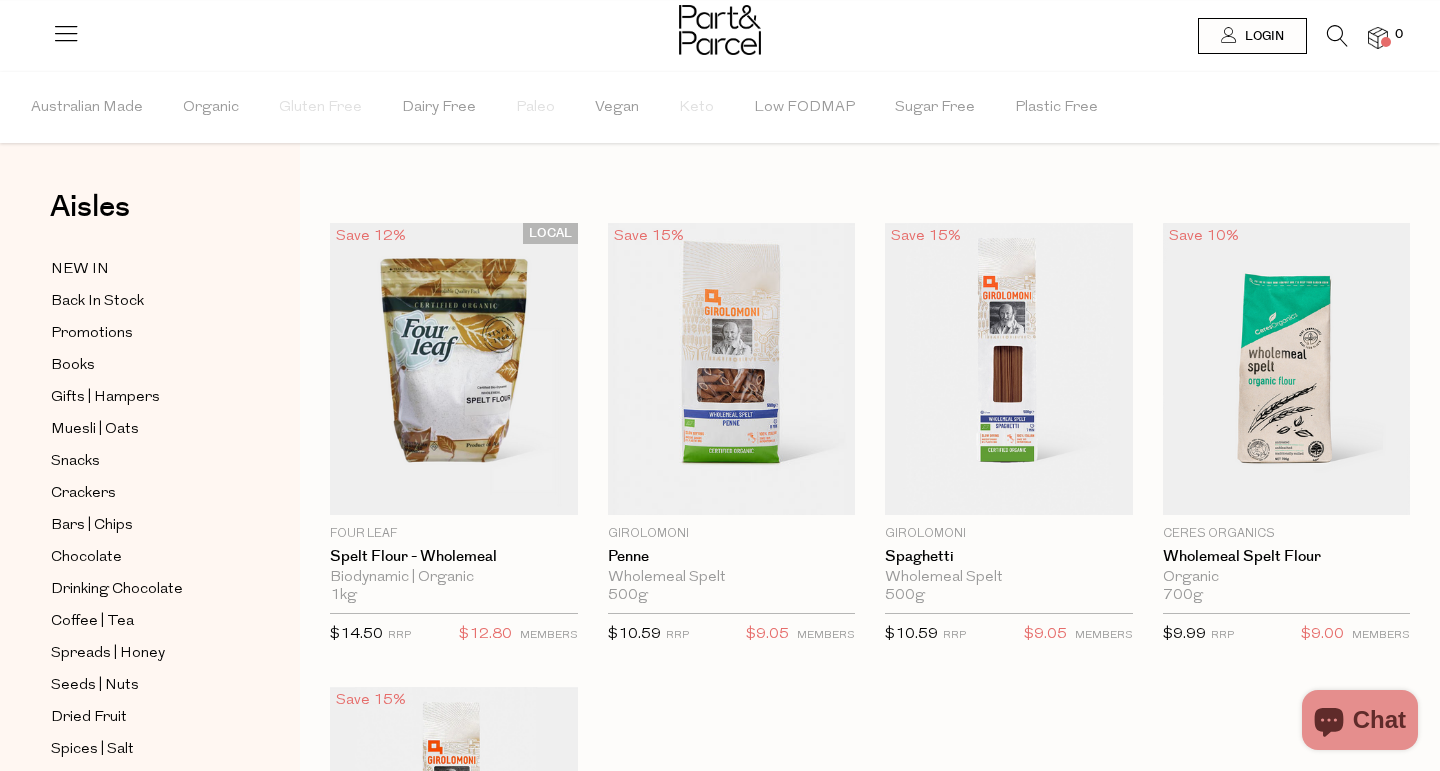 click at bounding box center [1337, 36] 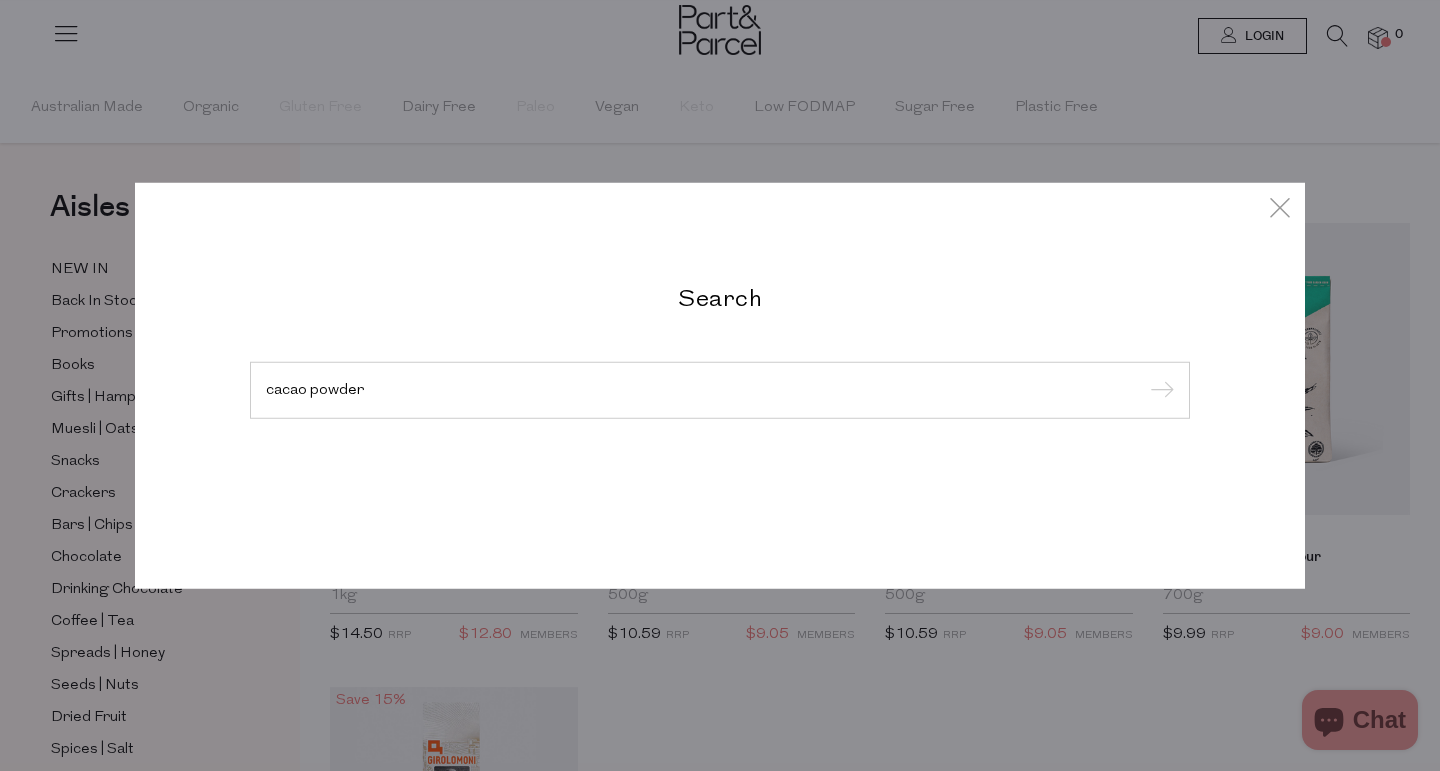 type on "cacao powder" 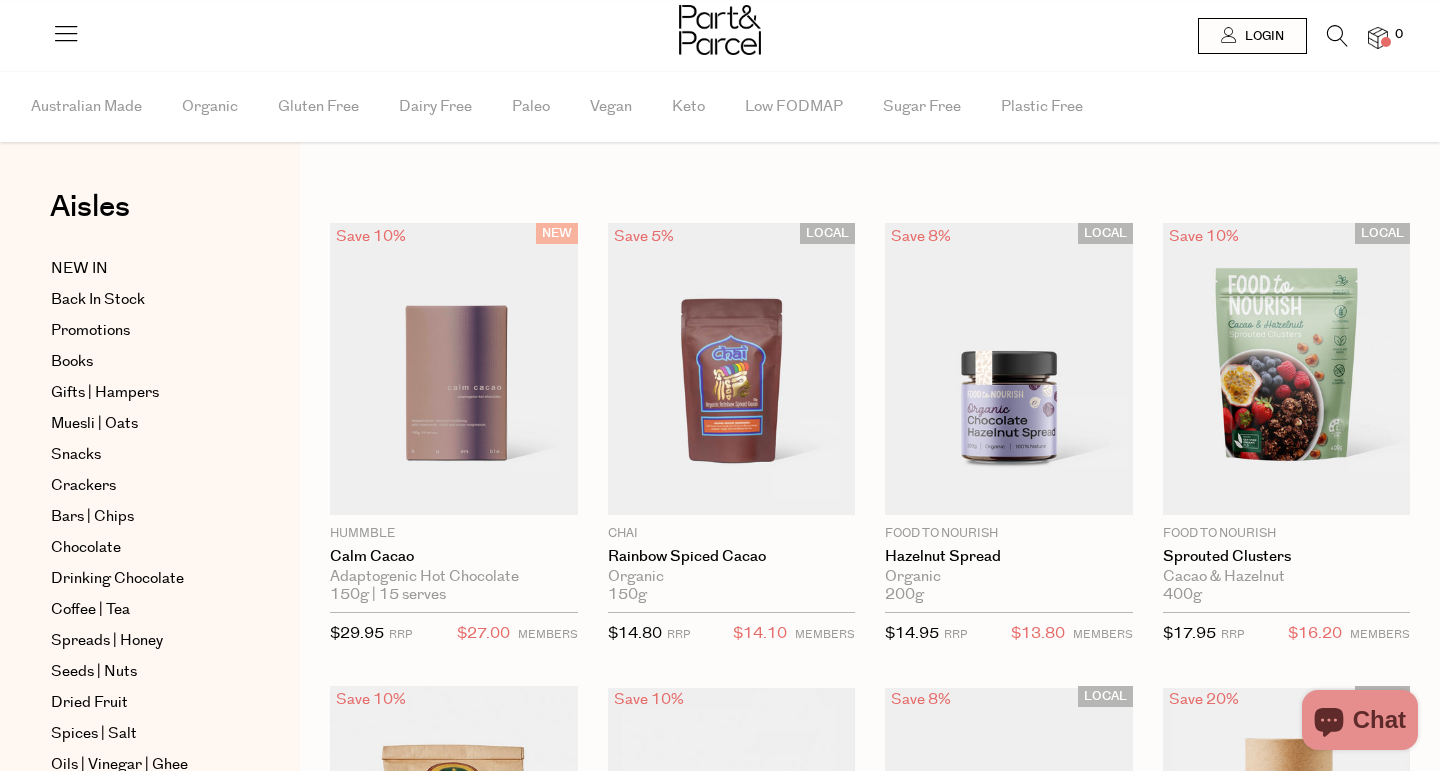 scroll, scrollTop: 0, scrollLeft: 0, axis: both 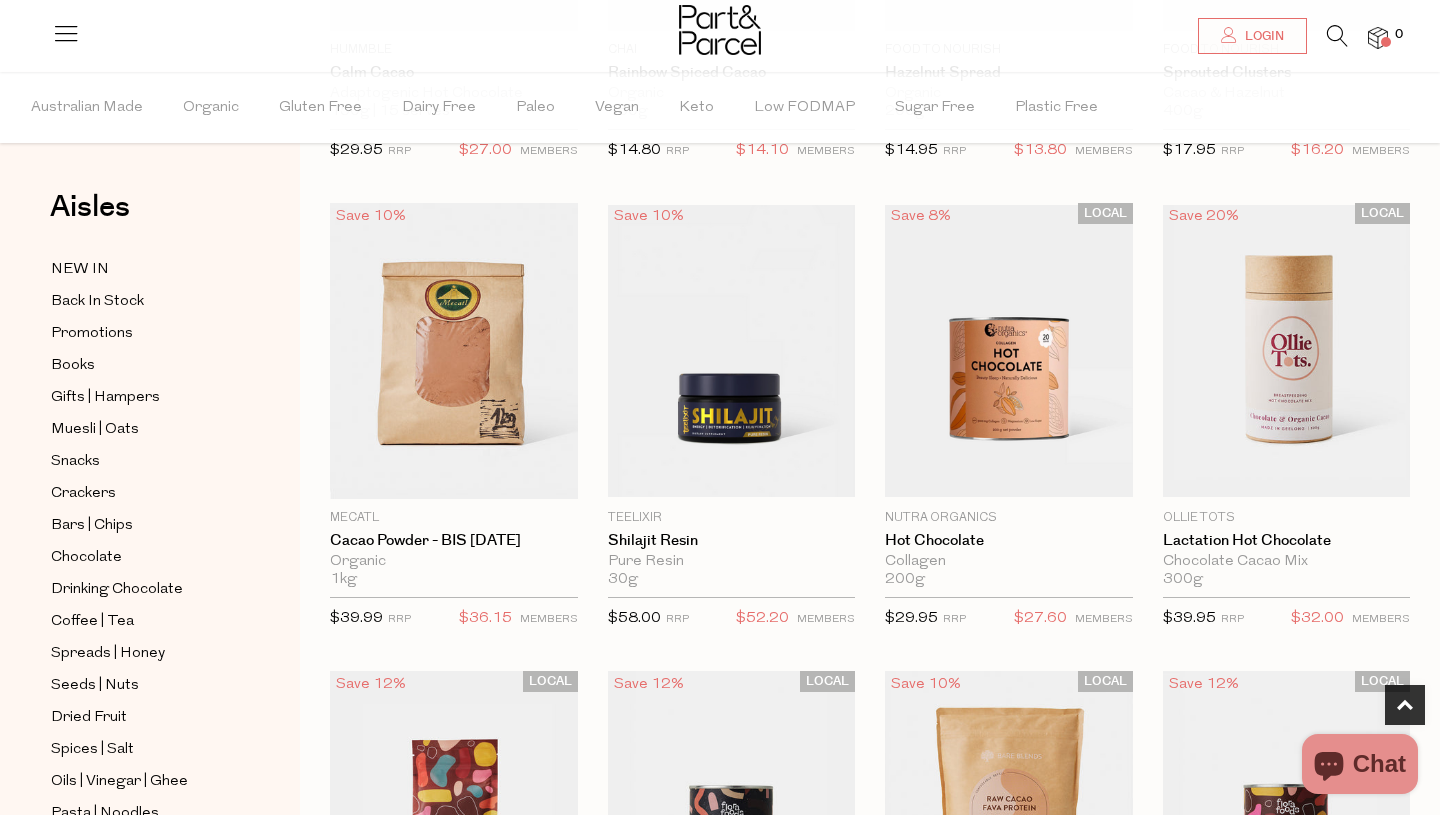 click at bounding box center (1337, 36) 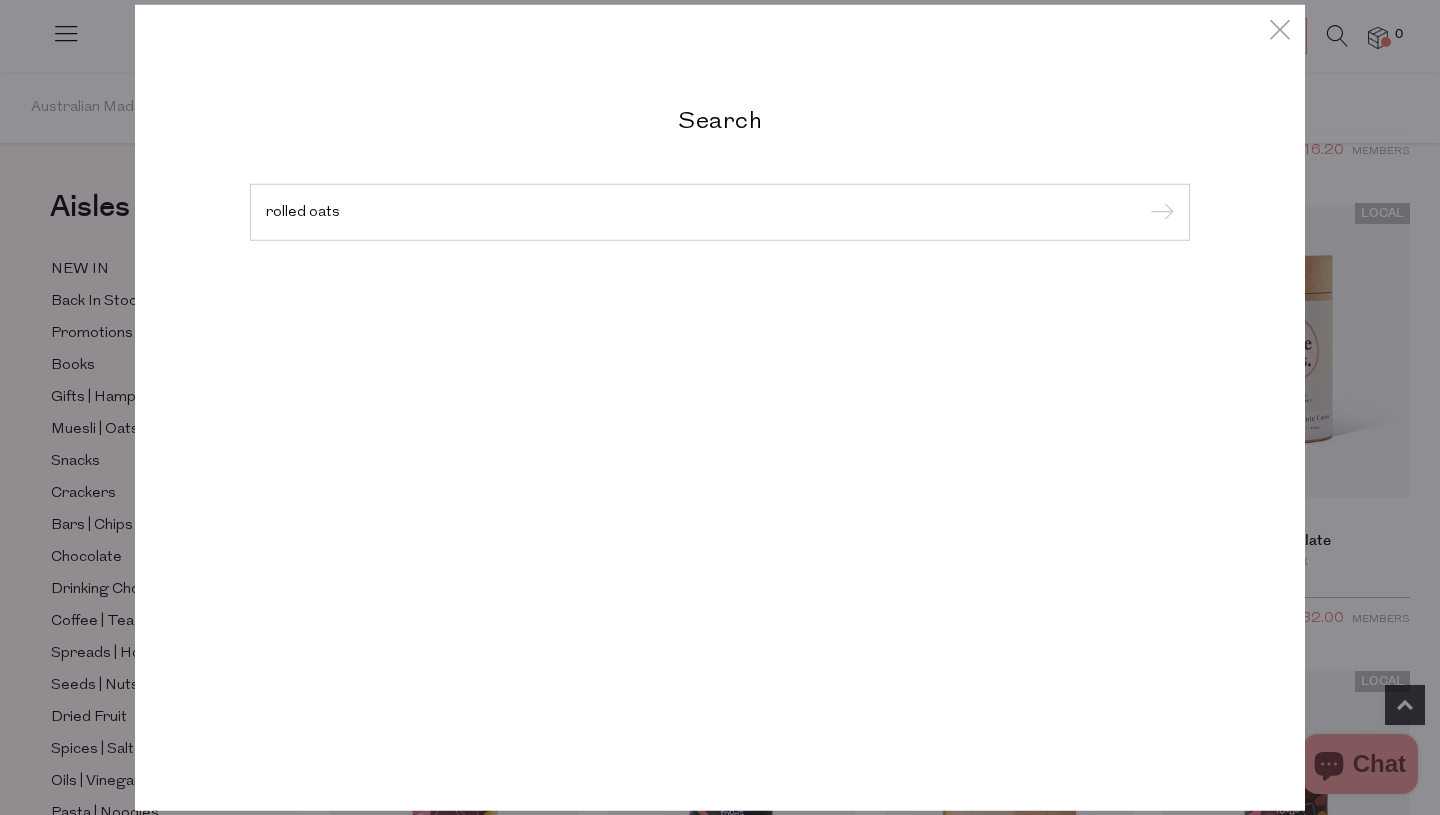 type on "rolled oats" 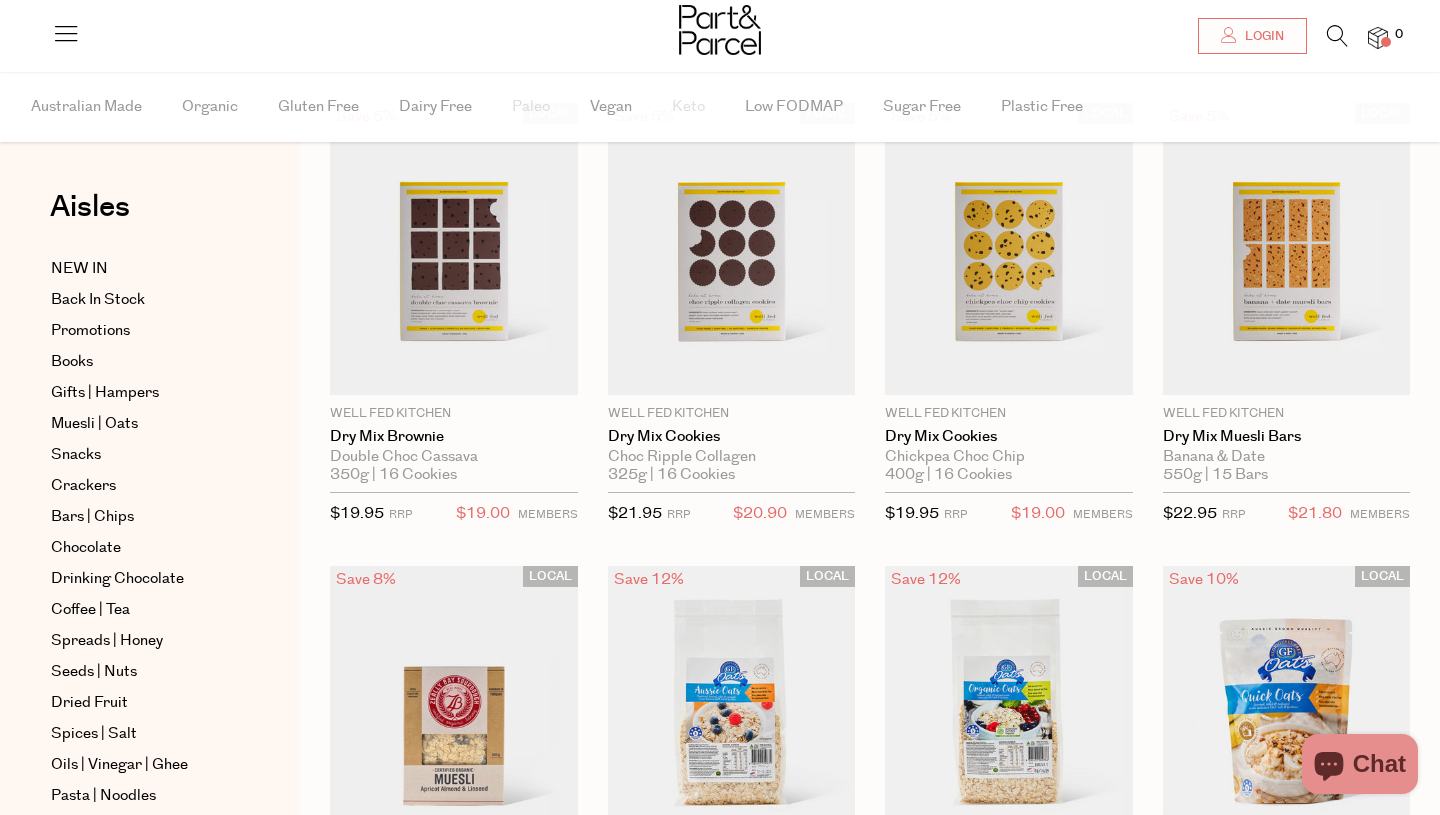 scroll, scrollTop: 0, scrollLeft: 0, axis: both 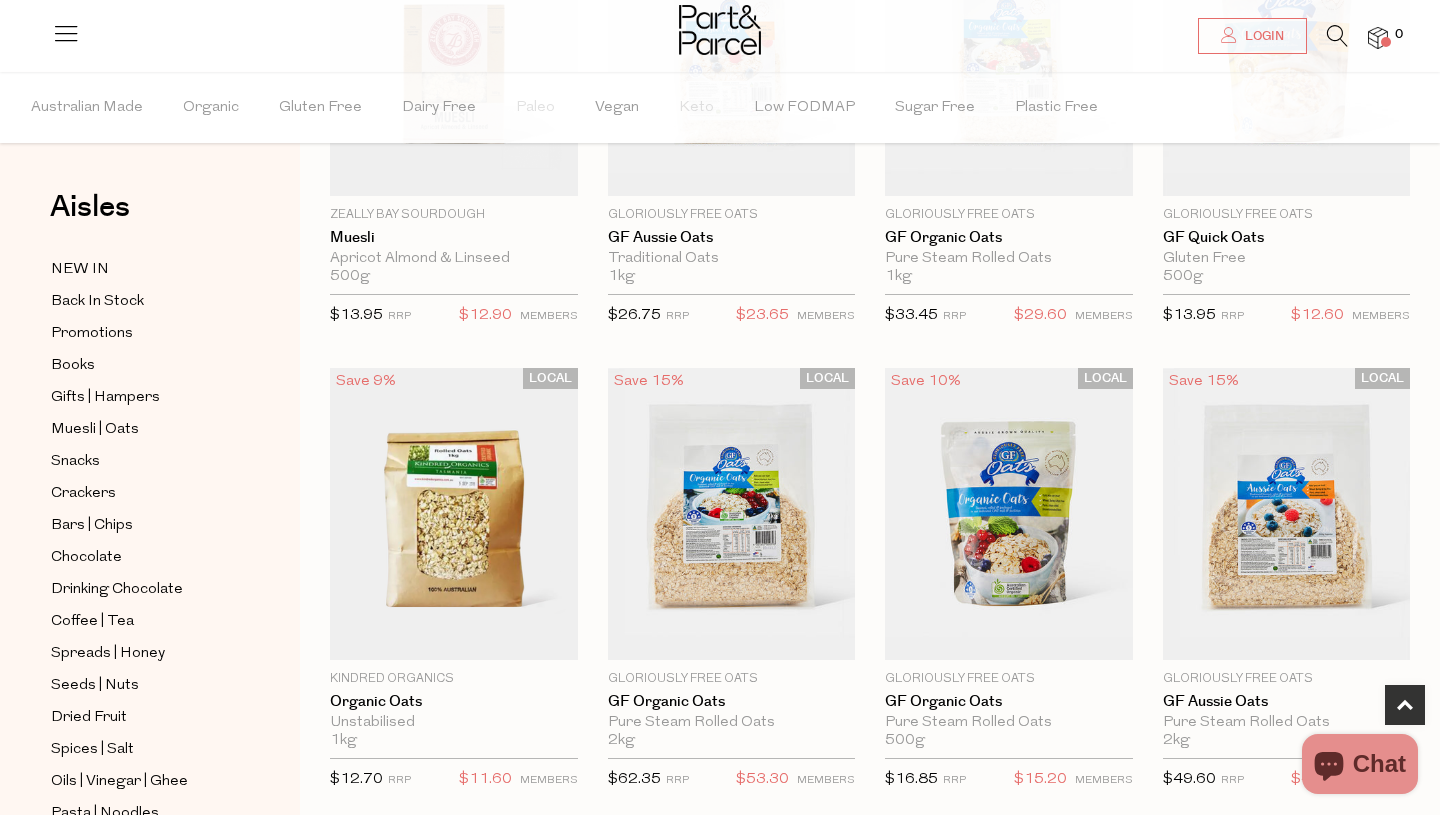 click at bounding box center [1337, 36] 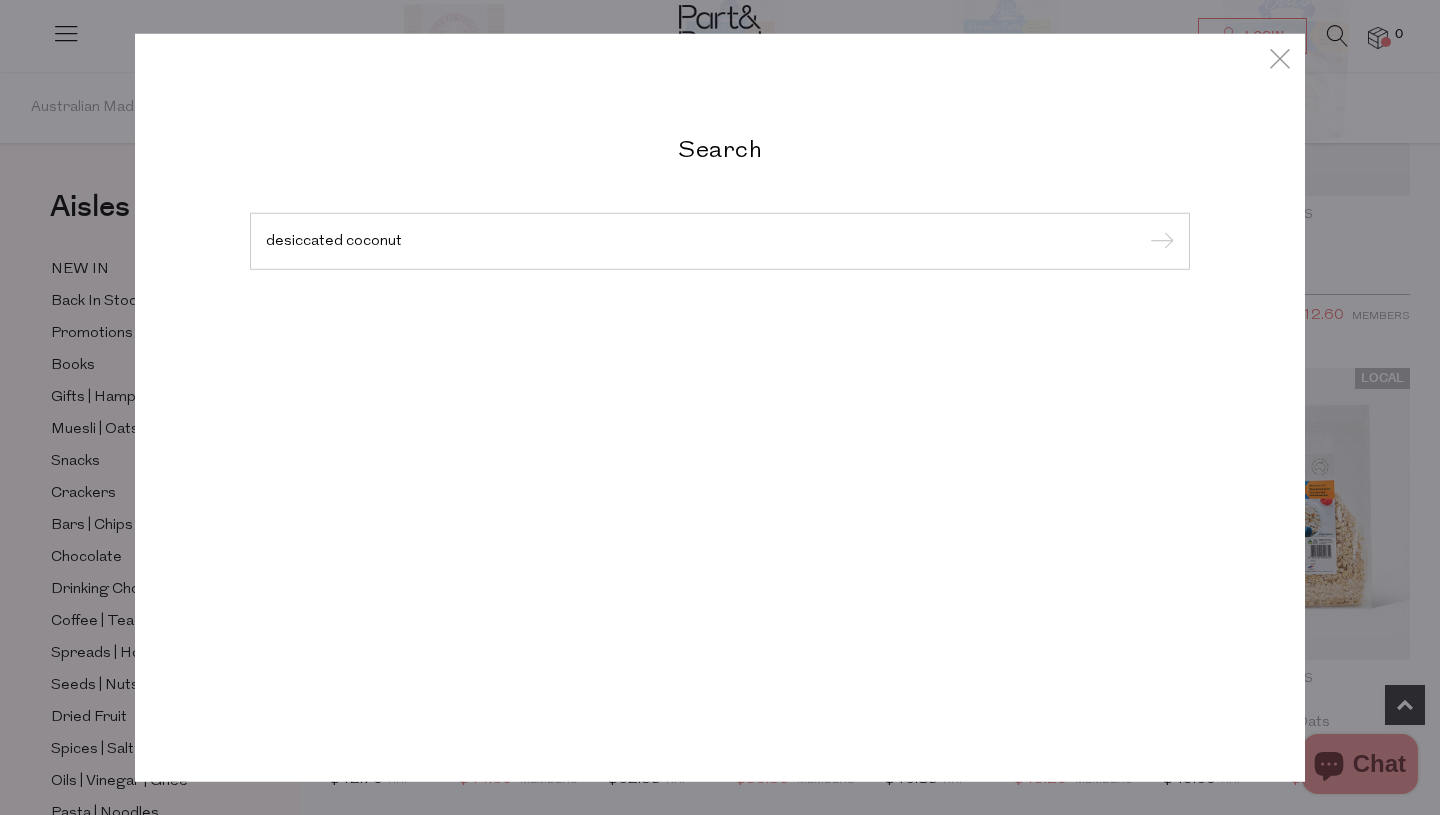 type on "desiccated coconut" 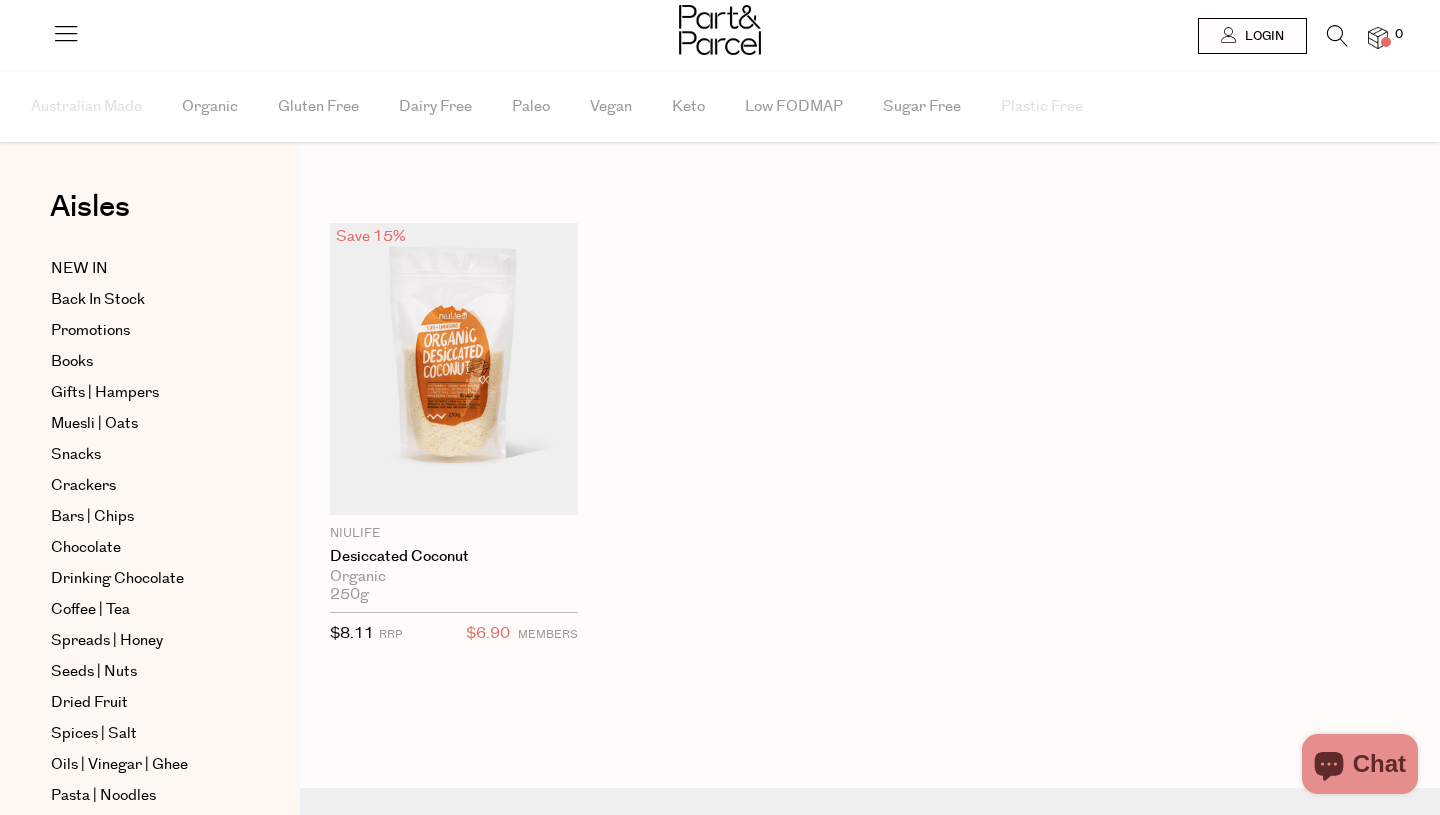 scroll, scrollTop: 0, scrollLeft: 0, axis: both 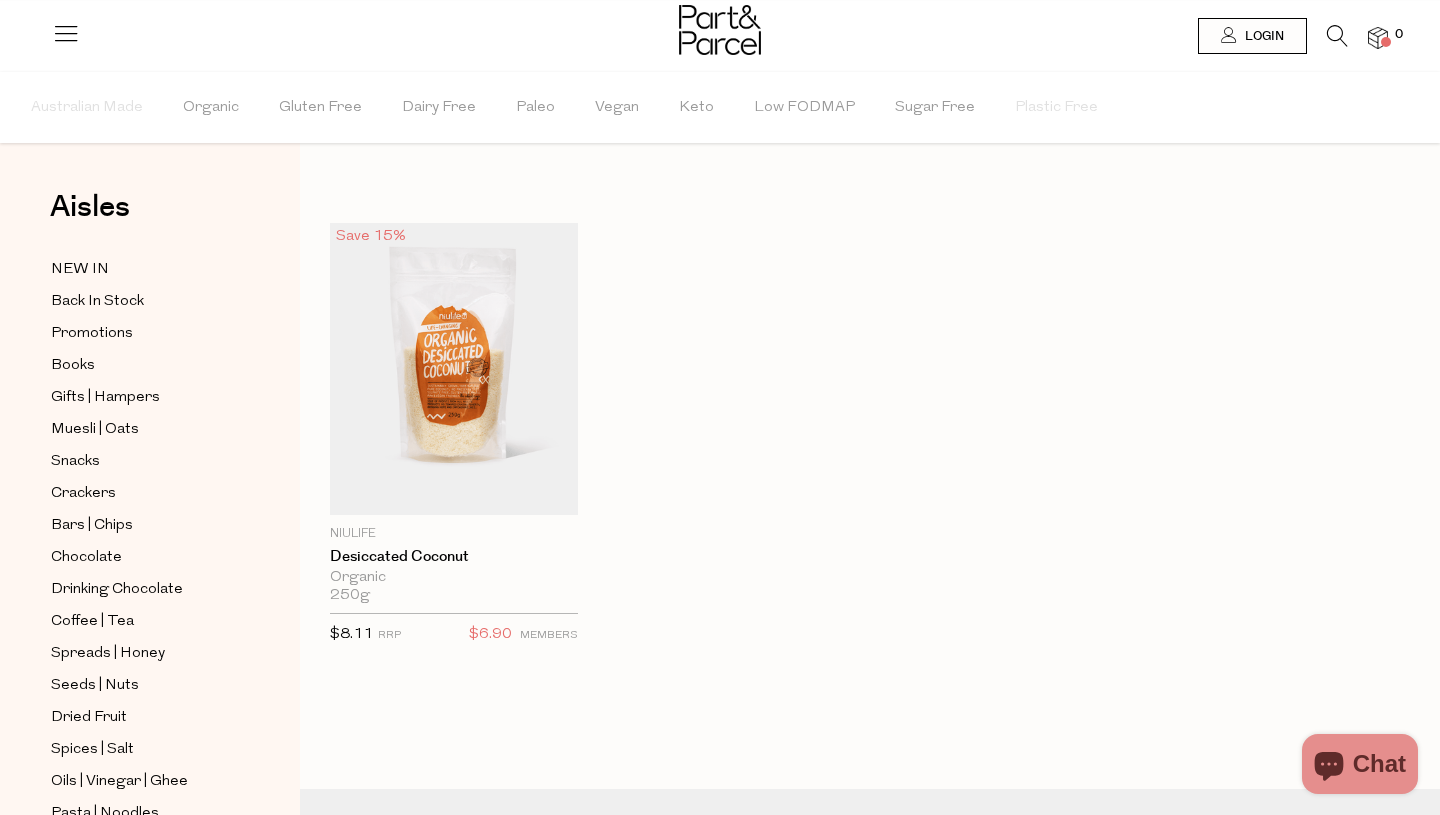 click at bounding box center (1337, 36) 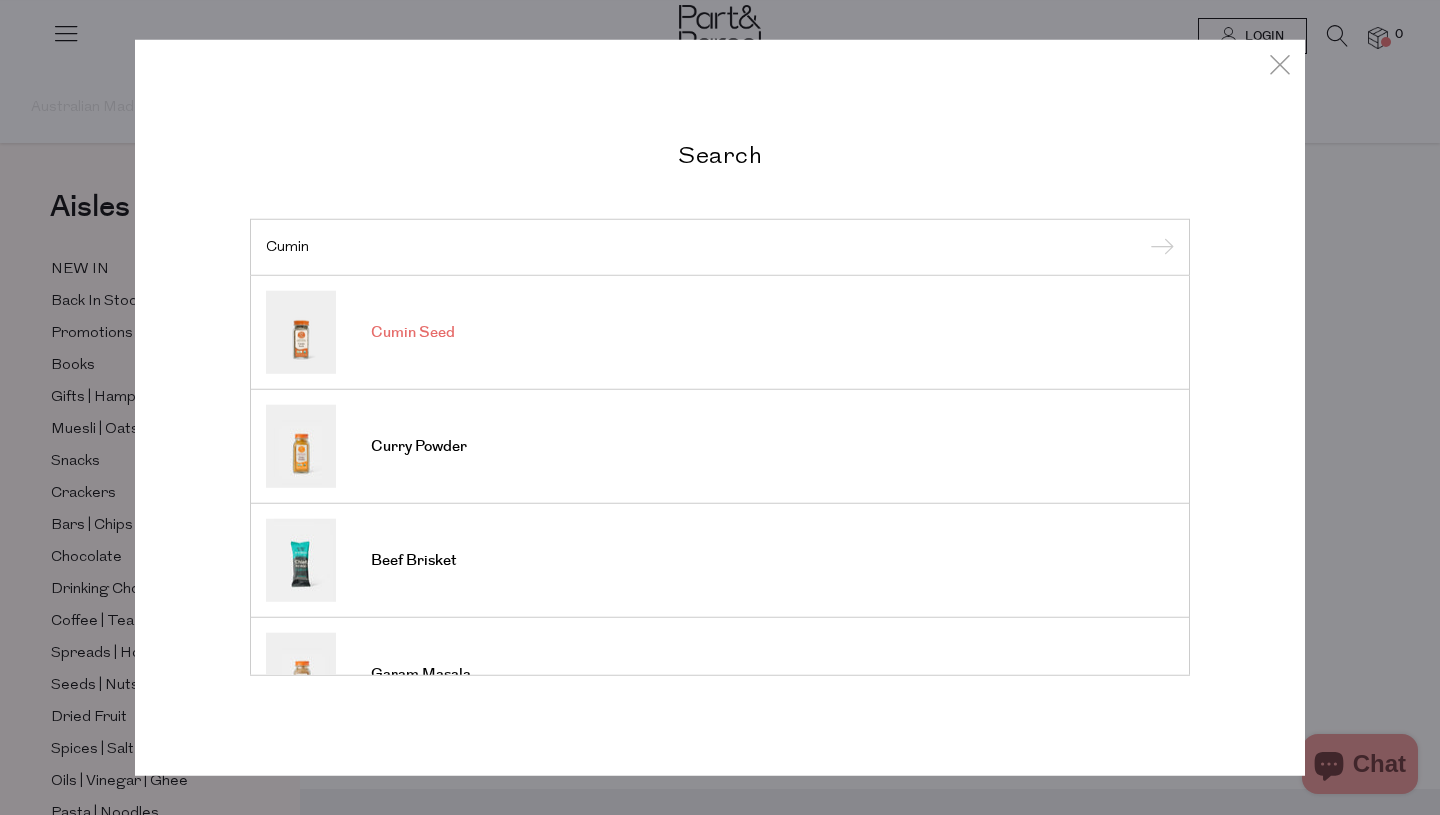 type on "Cumin" 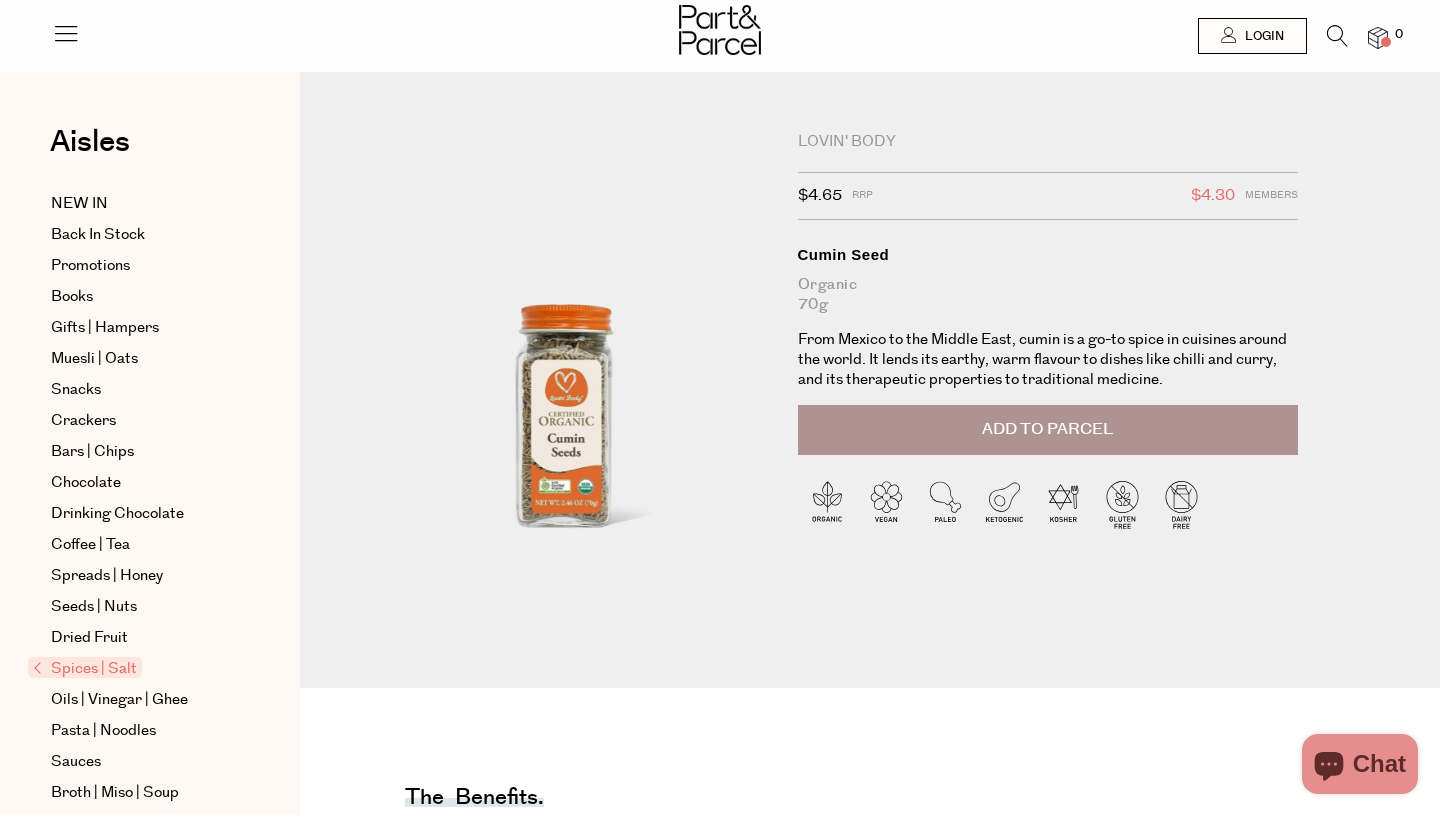 scroll, scrollTop: 0, scrollLeft: 0, axis: both 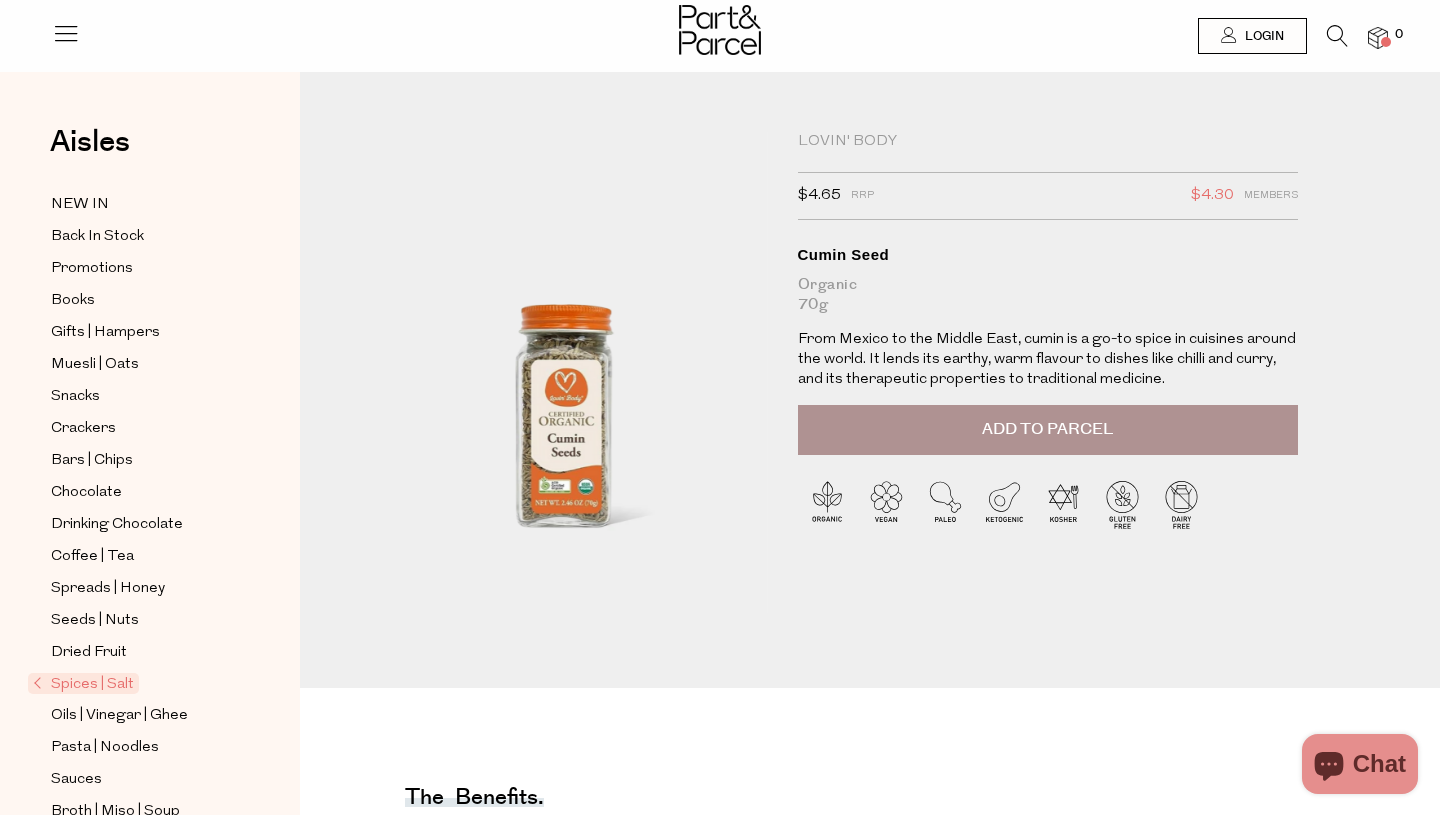 click at bounding box center [1337, 36] 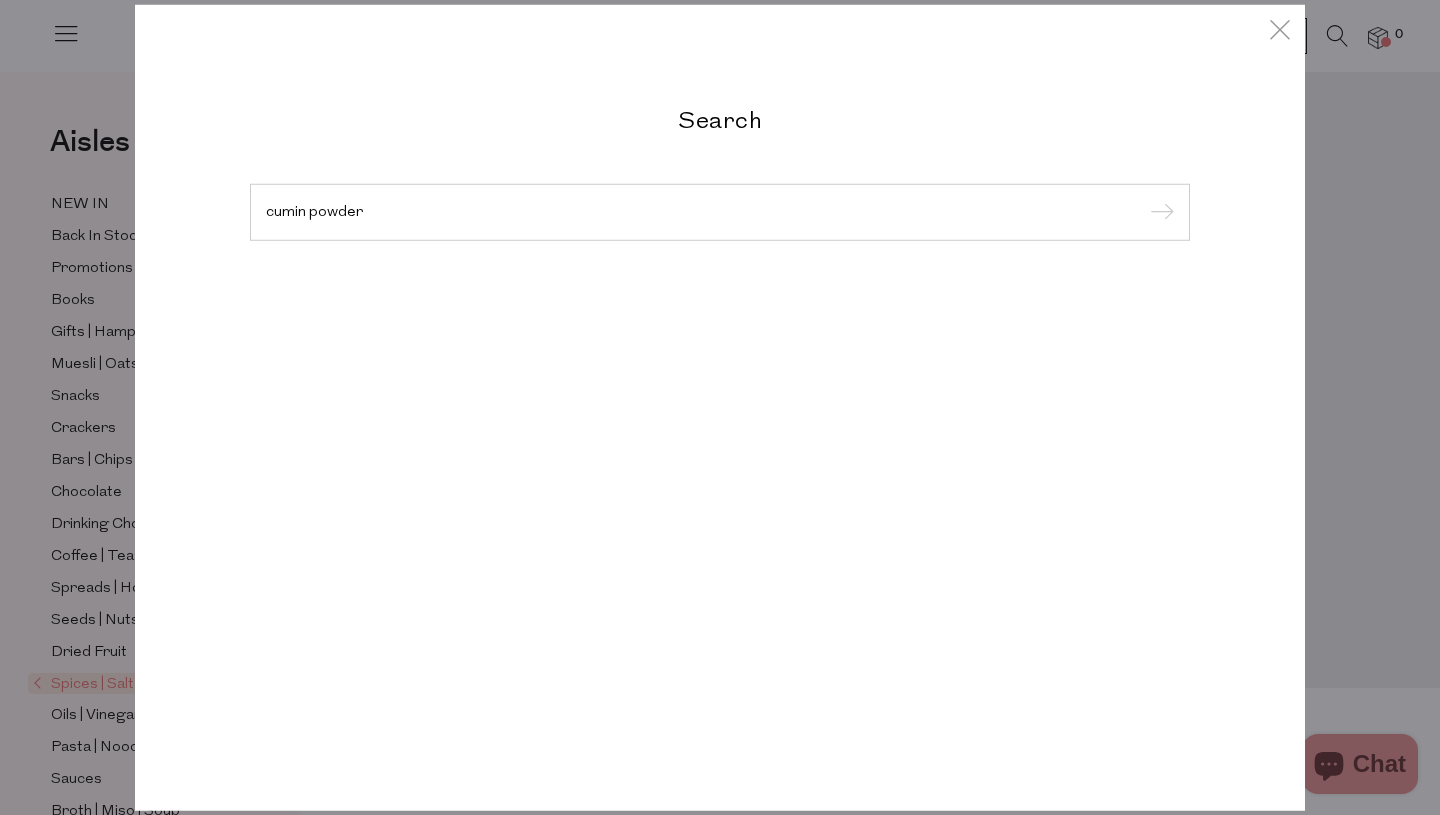 type on "cumin powder" 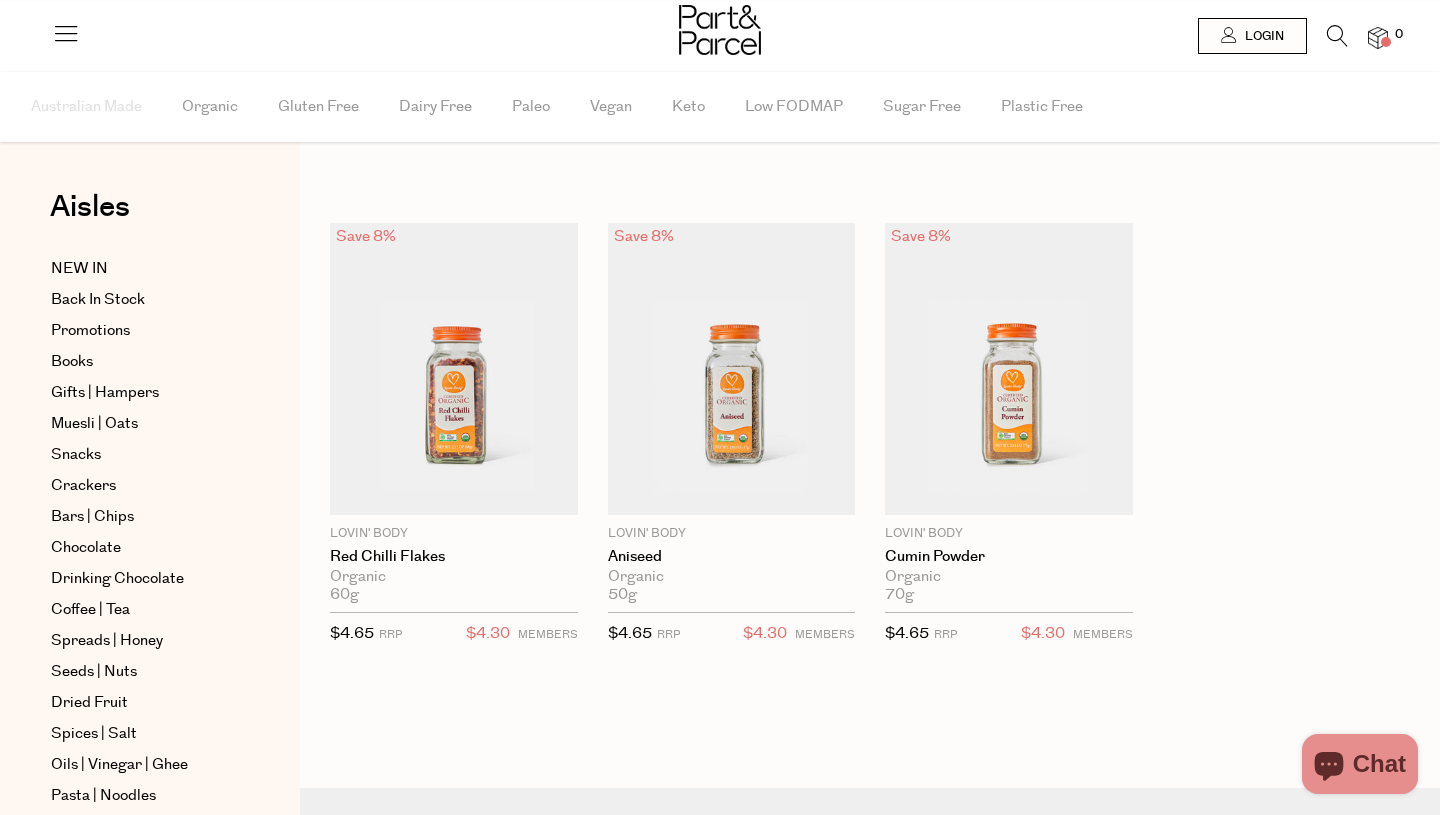 scroll, scrollTop: 0, scrollLeft: 0, axis: both 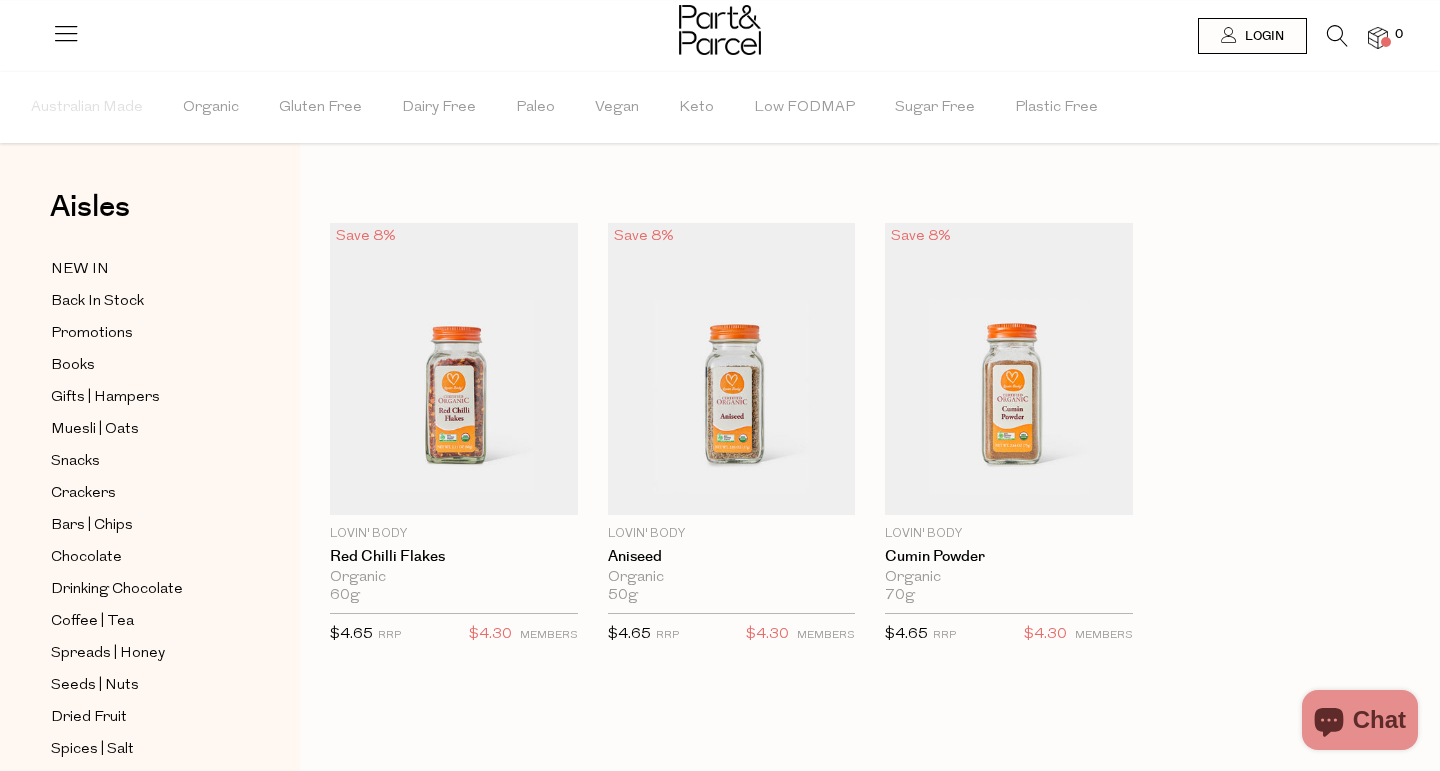 click at bounding box center [1337, 36] 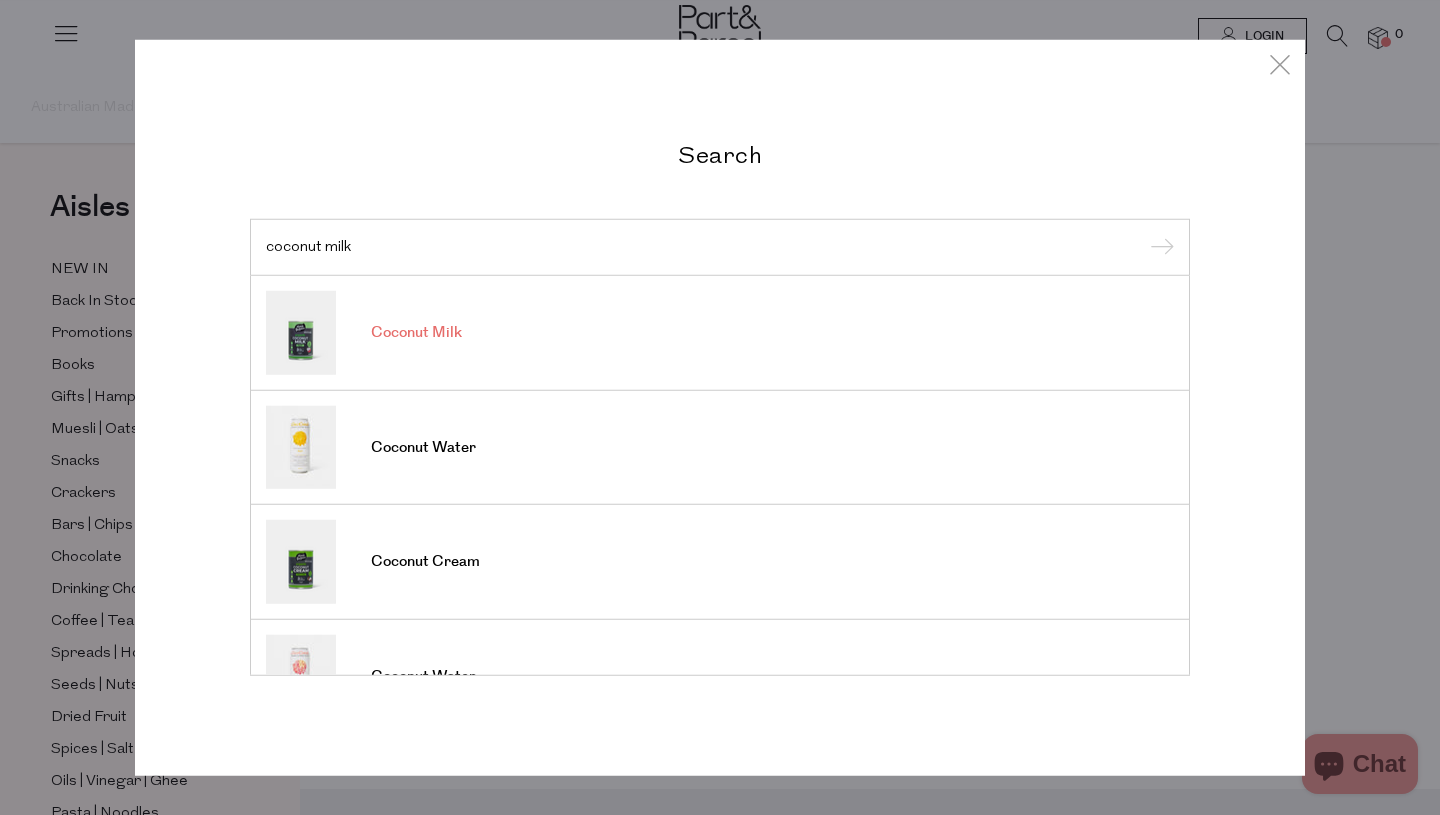 type on "coconut milk" 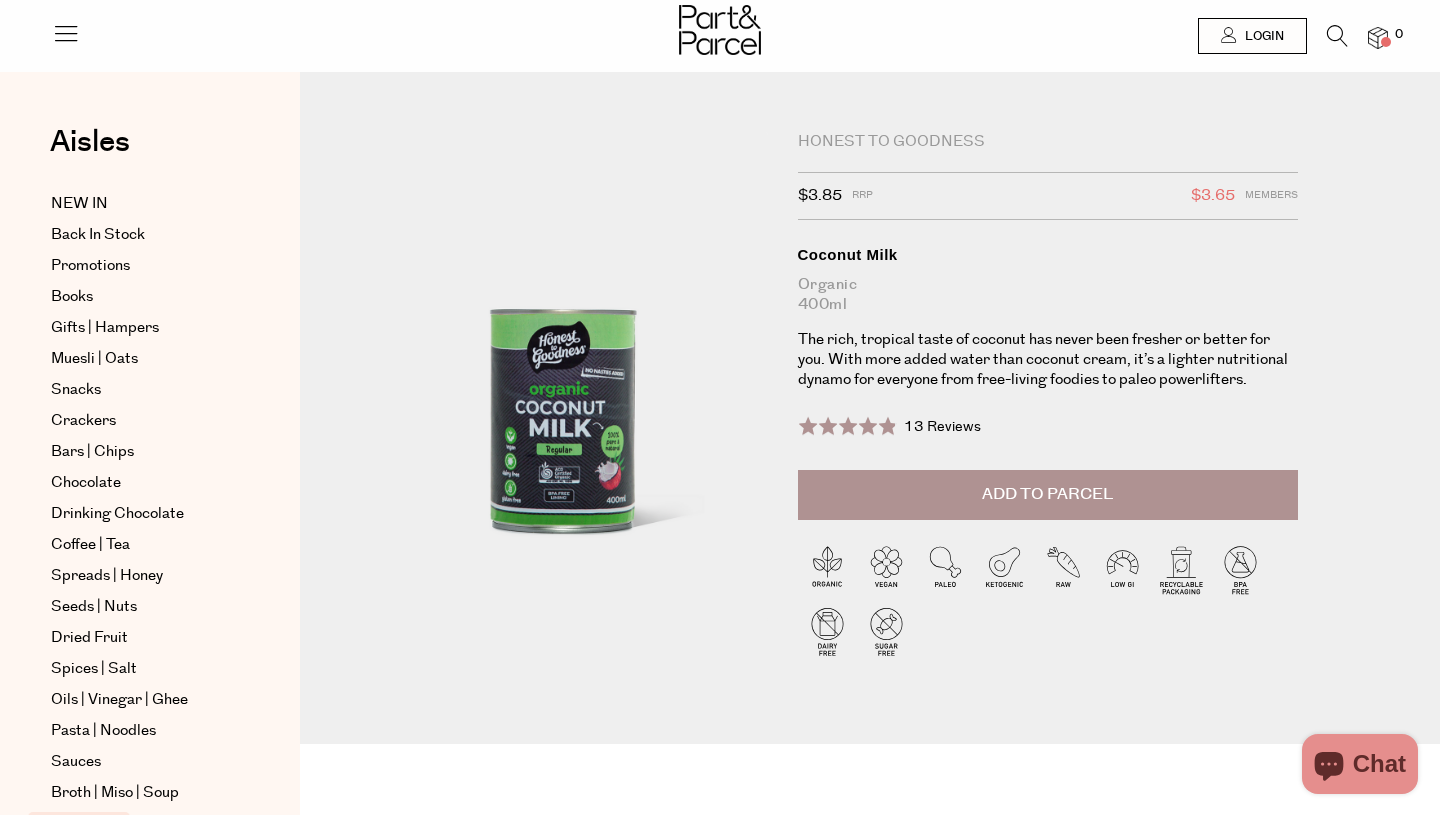 scroll, scrollTop: 0, scrollLeft: 0, axis: both 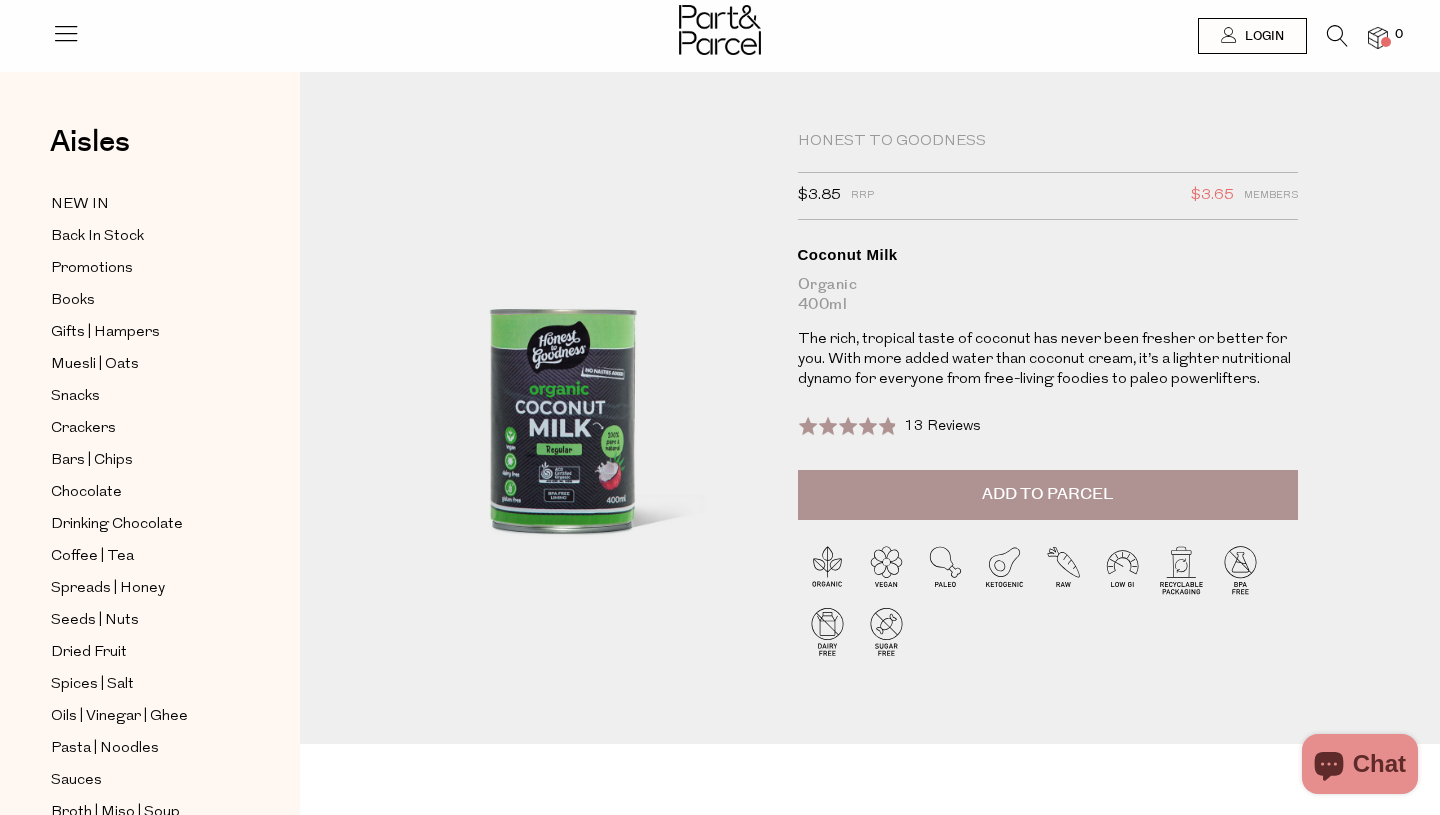 click at bounding box center (1337, 36) 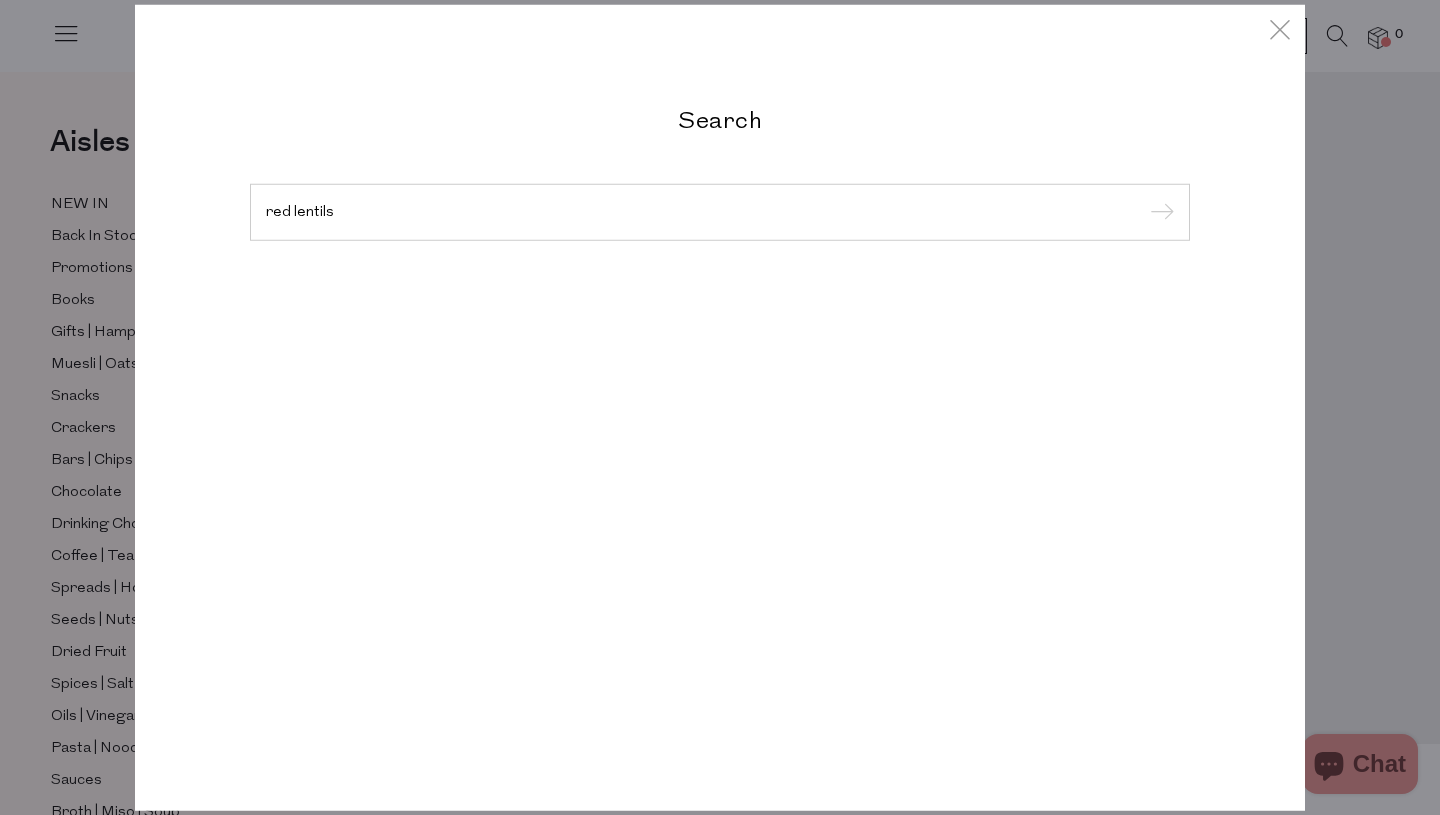 type on "red lentils" 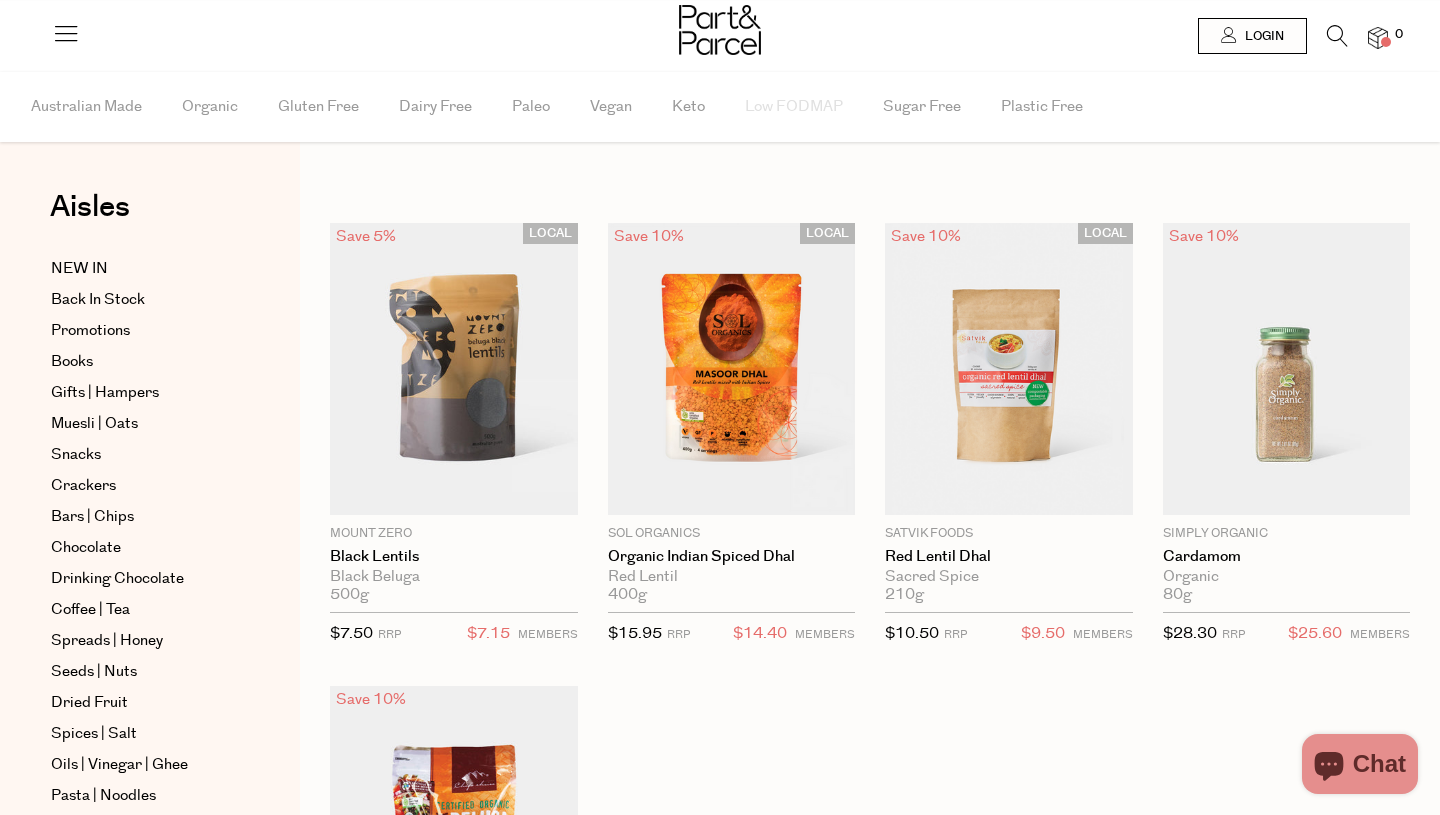 scroll, scrollTop: 0, scrollLeft: 0, axis: both 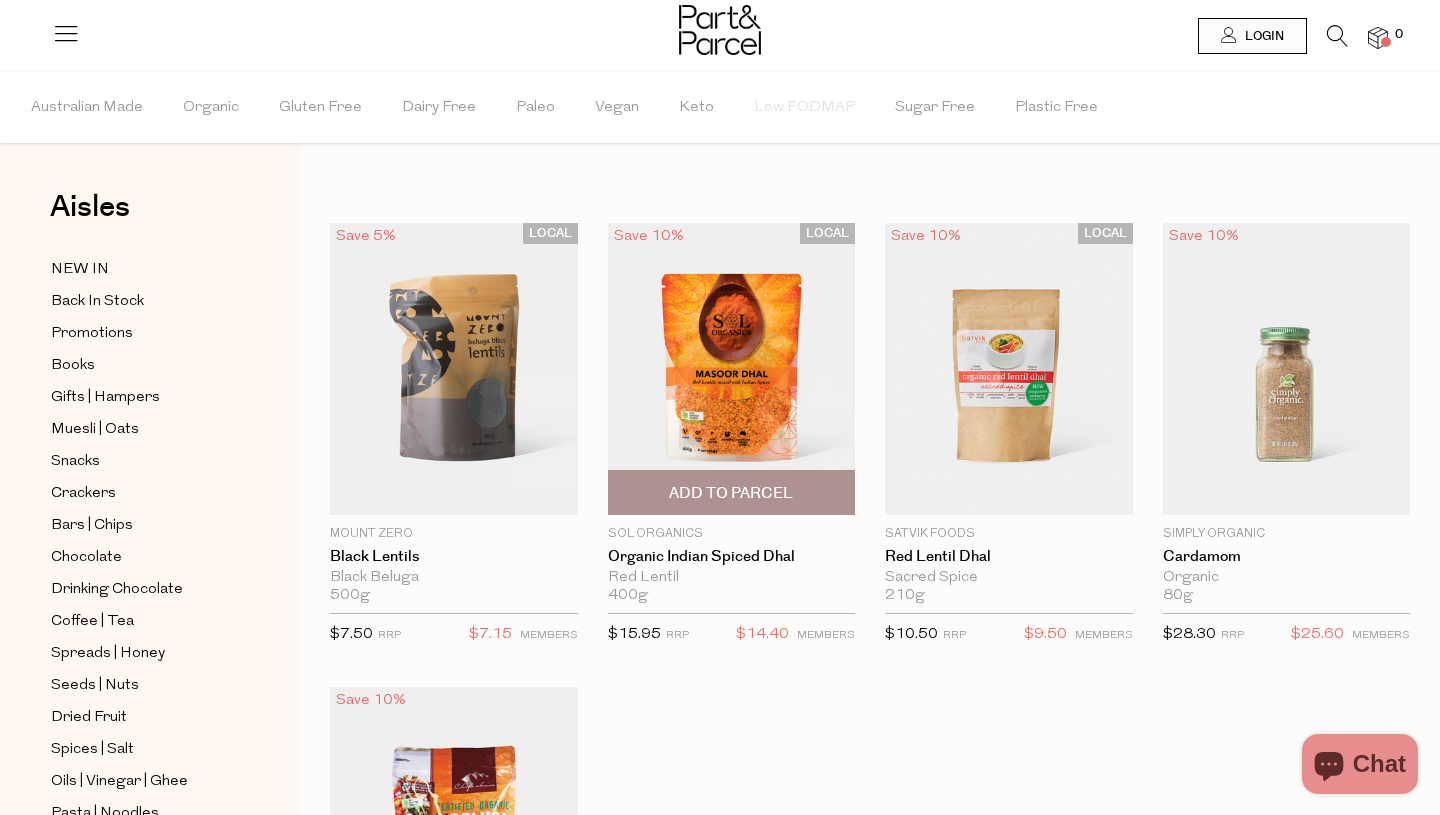 click at bounding box center (732, 369) 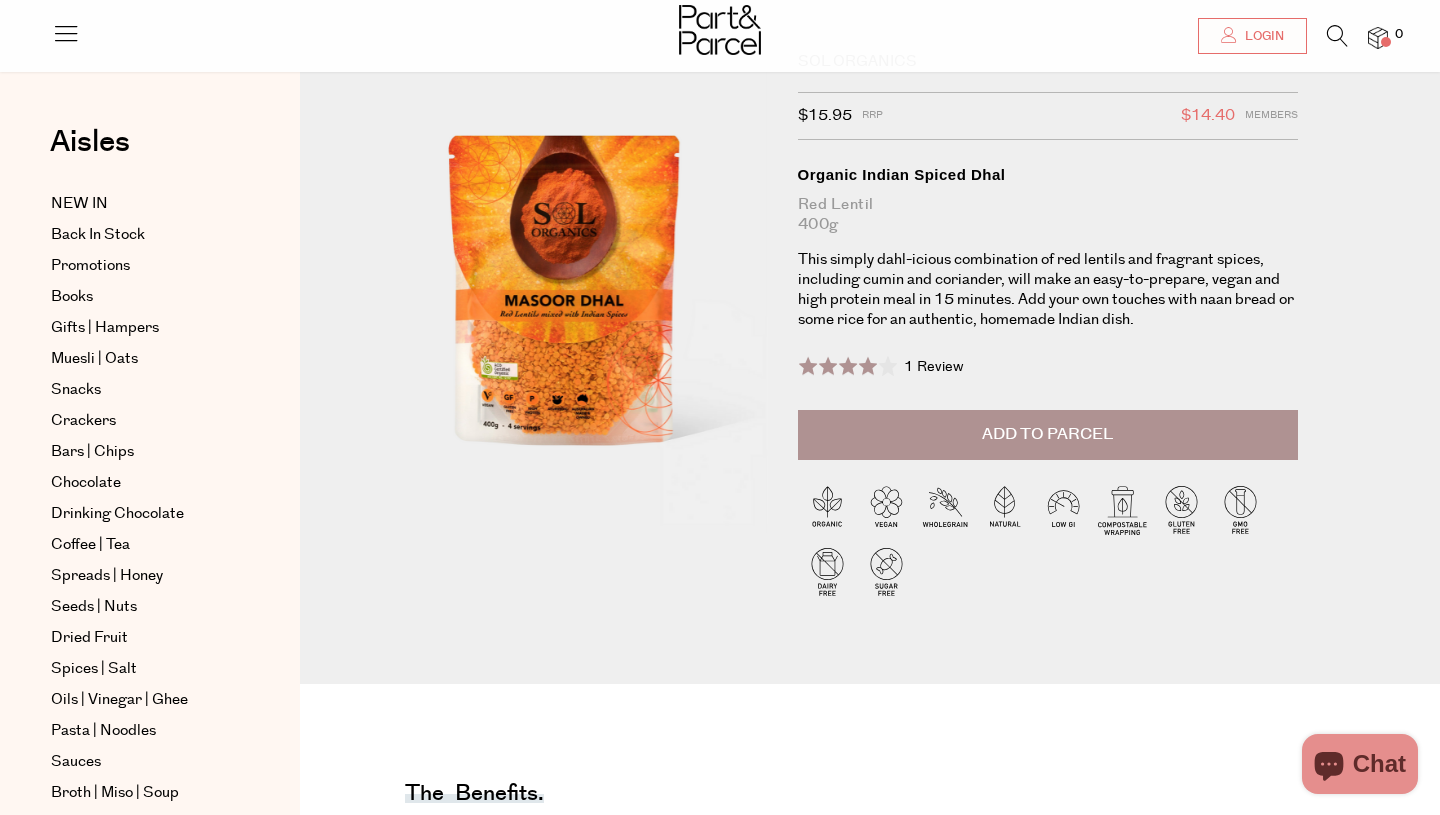 scroll, scrollTop: 80, scrollLeft: 0, axis: vertical 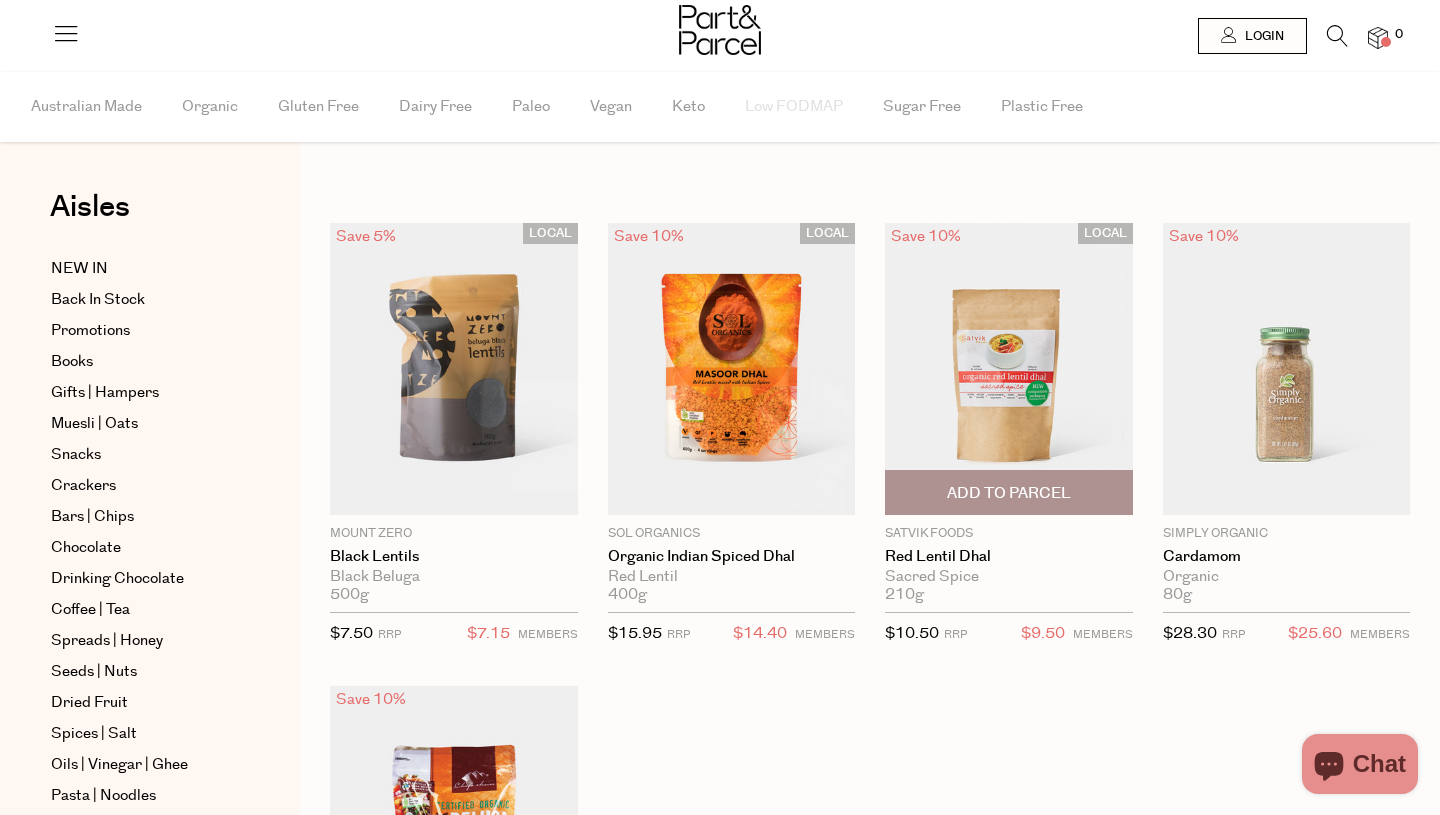 click at bounding box center (1009, 369) 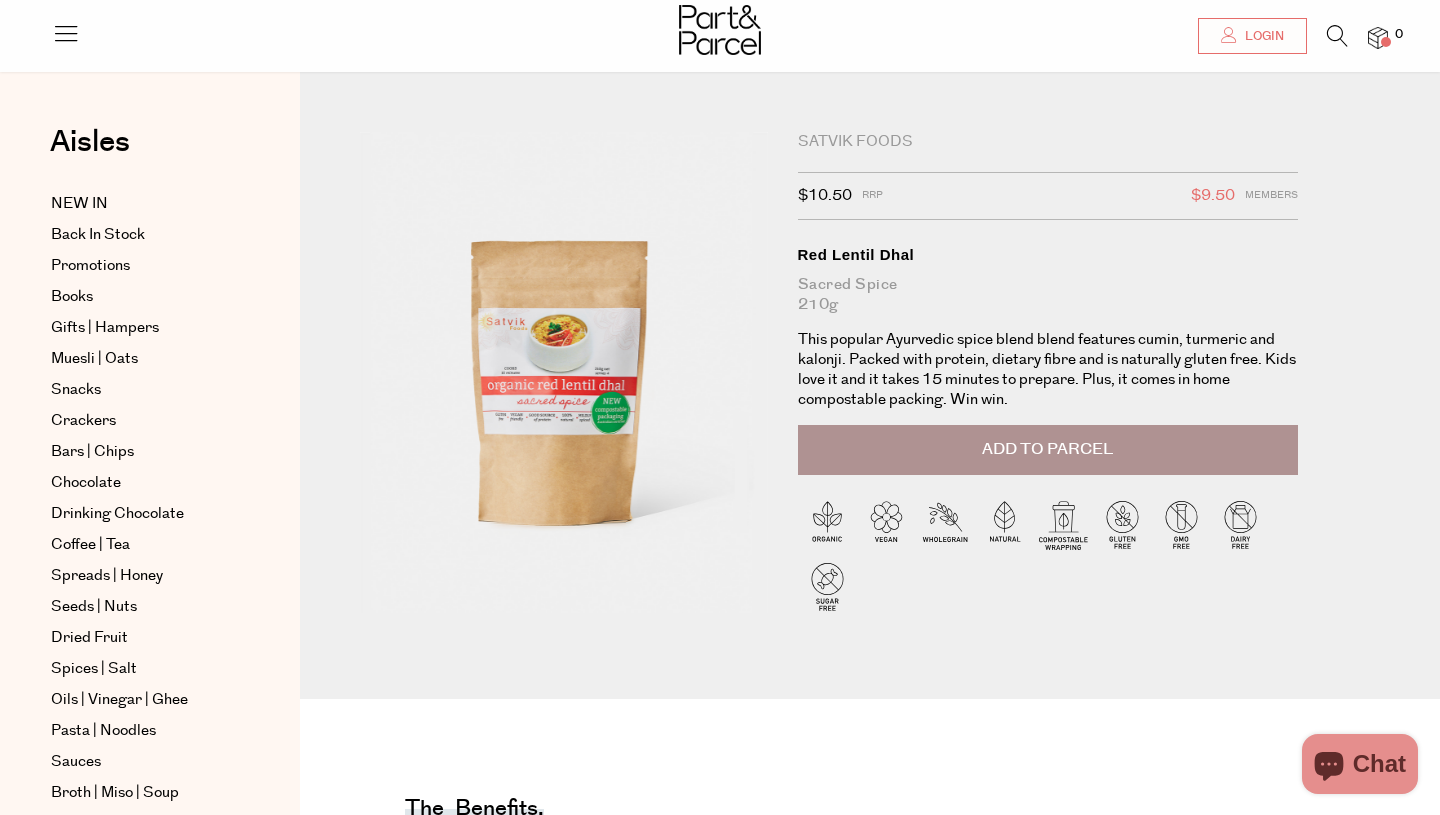 scroll, scrollTop: 160, scrollLeft: 0, axis: vertical 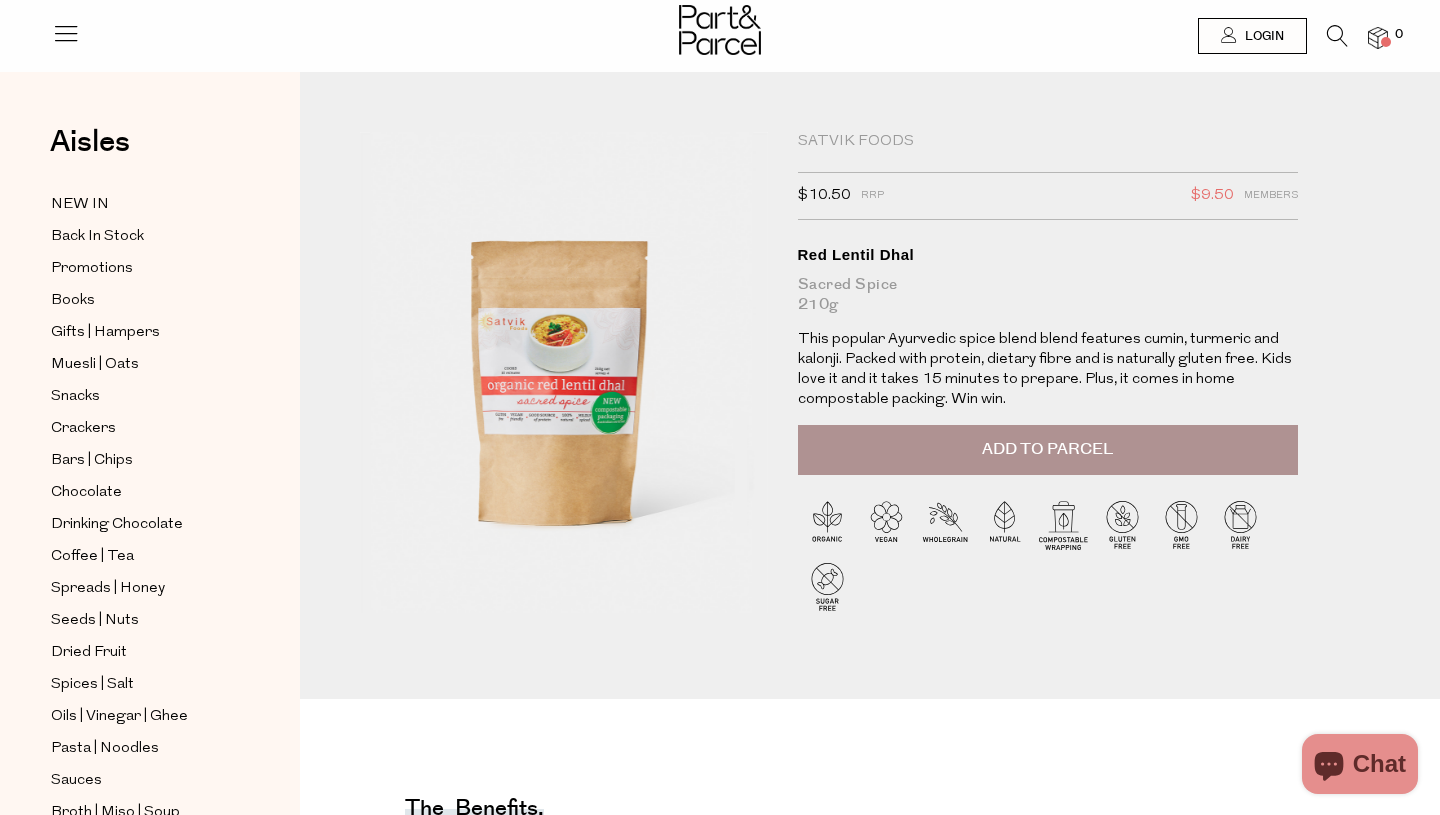 click at bounding box center [1337, 36] 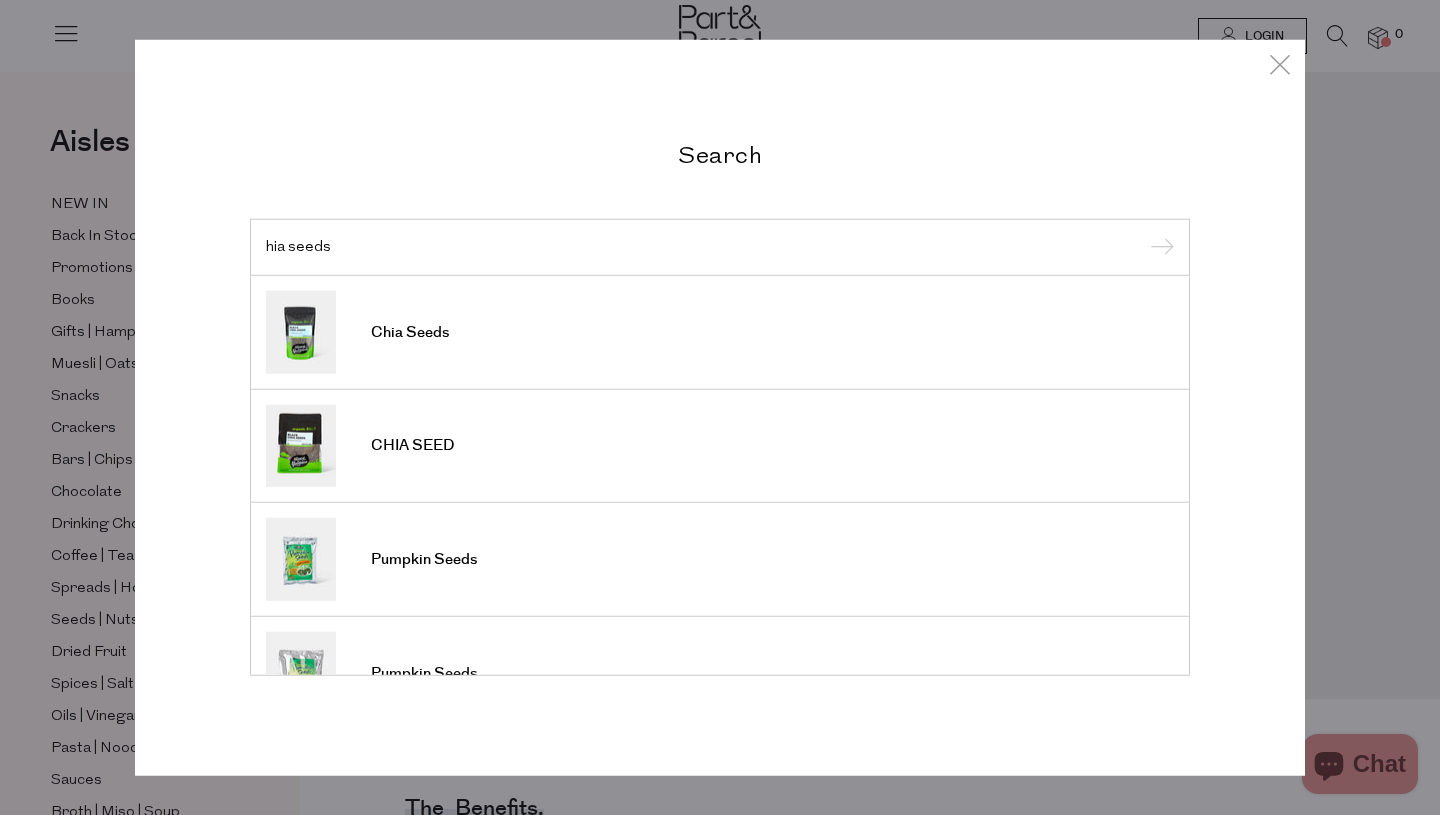 drag, startPoint x: 546, startPoint y: 225, endPoint x: 406, endPoint y: 263, distance: 145.0655 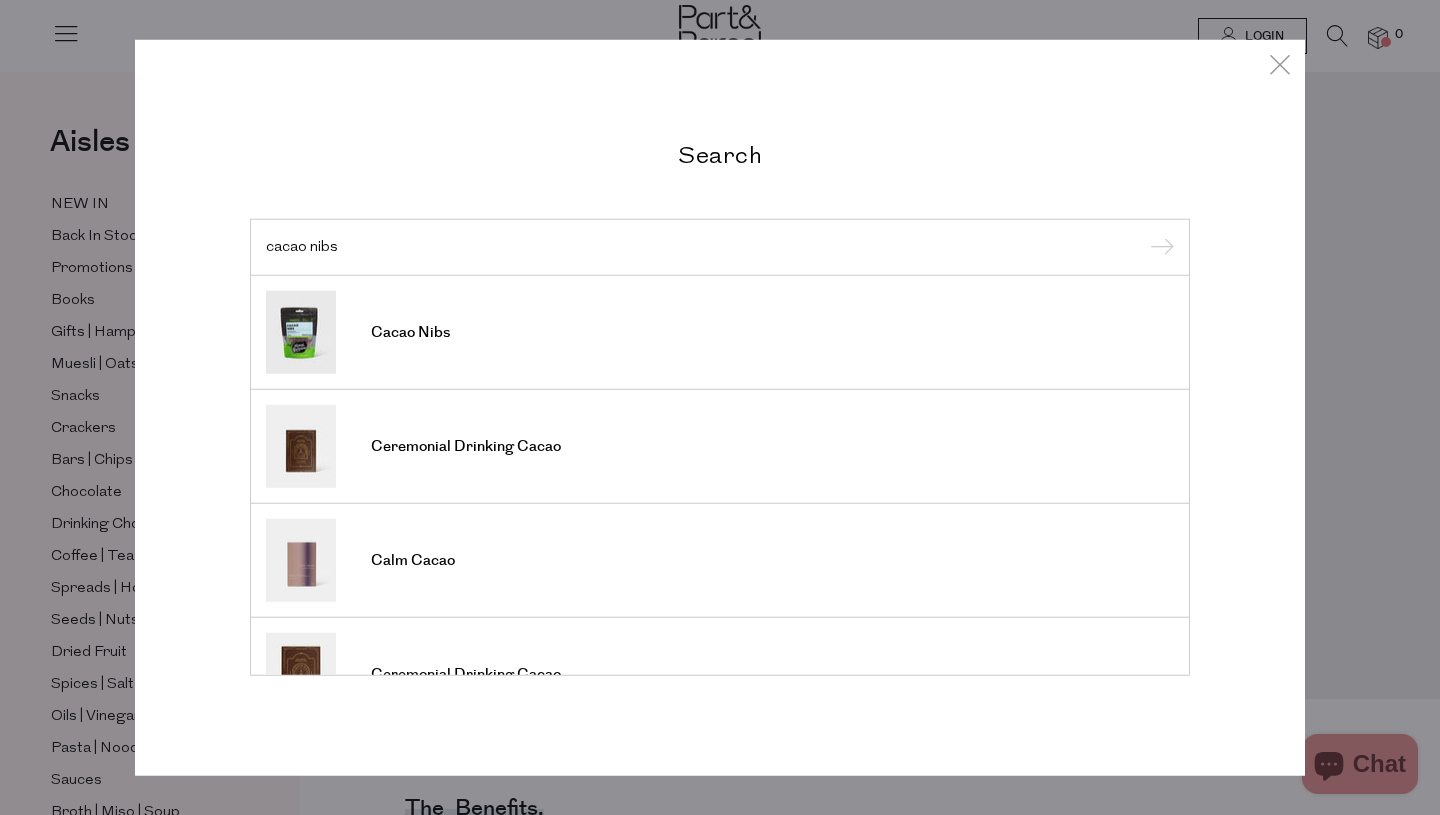 type on "cacao nibs" 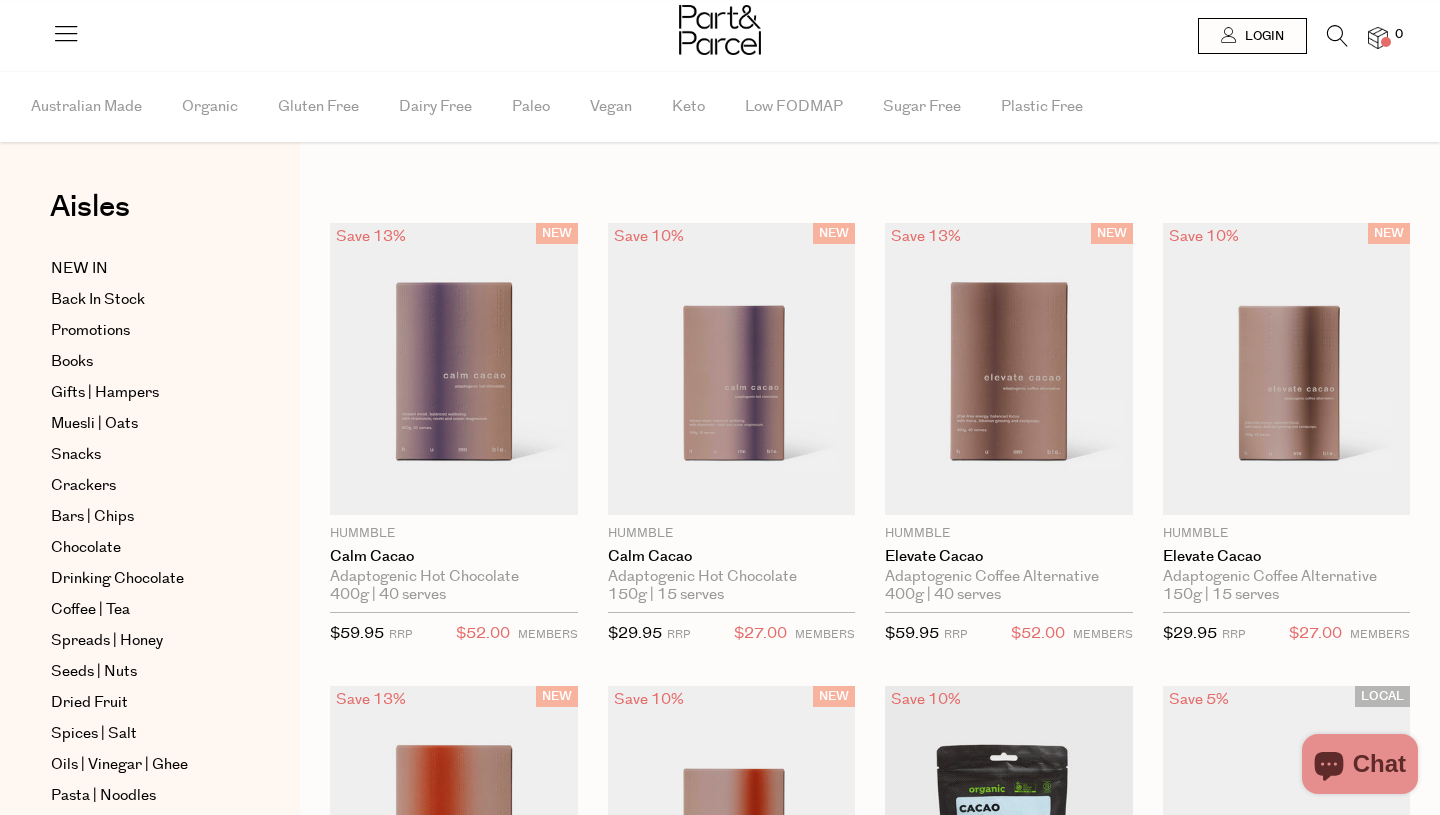 scroll, scrollTop: 0, scrollLeft: 0, axis: both 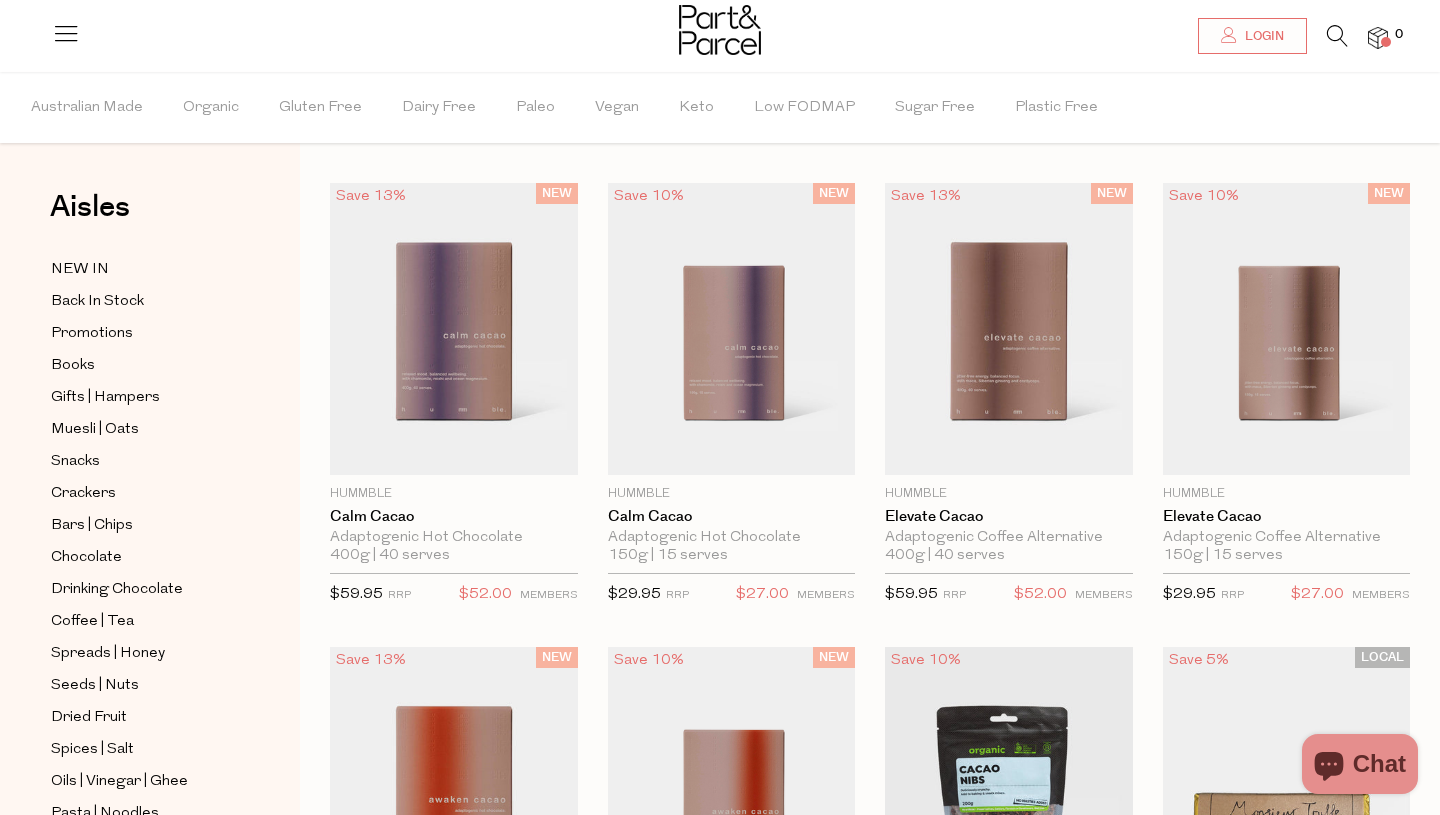 click at bounding box center (1337, 36) 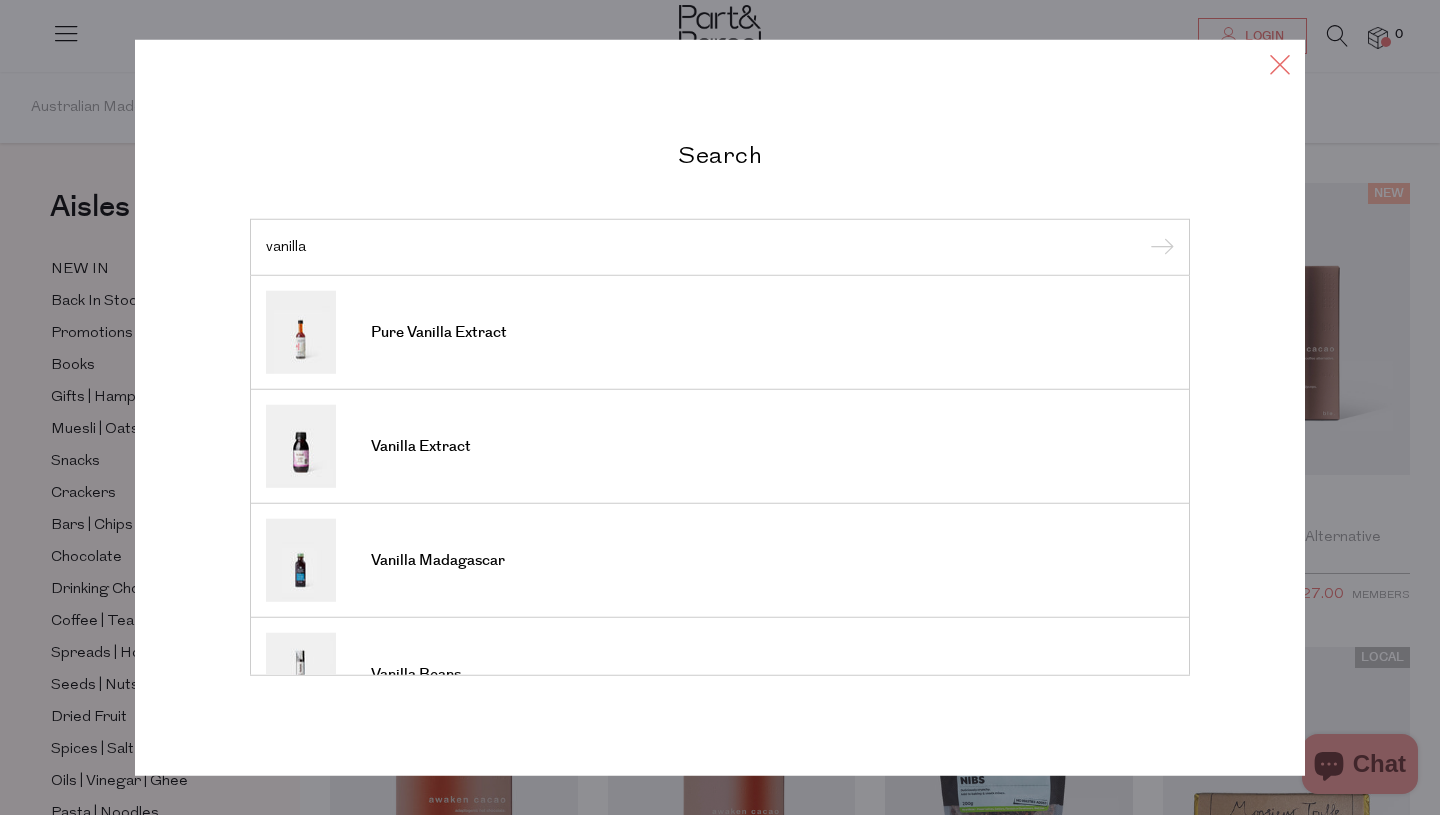 type on "vanilla" 